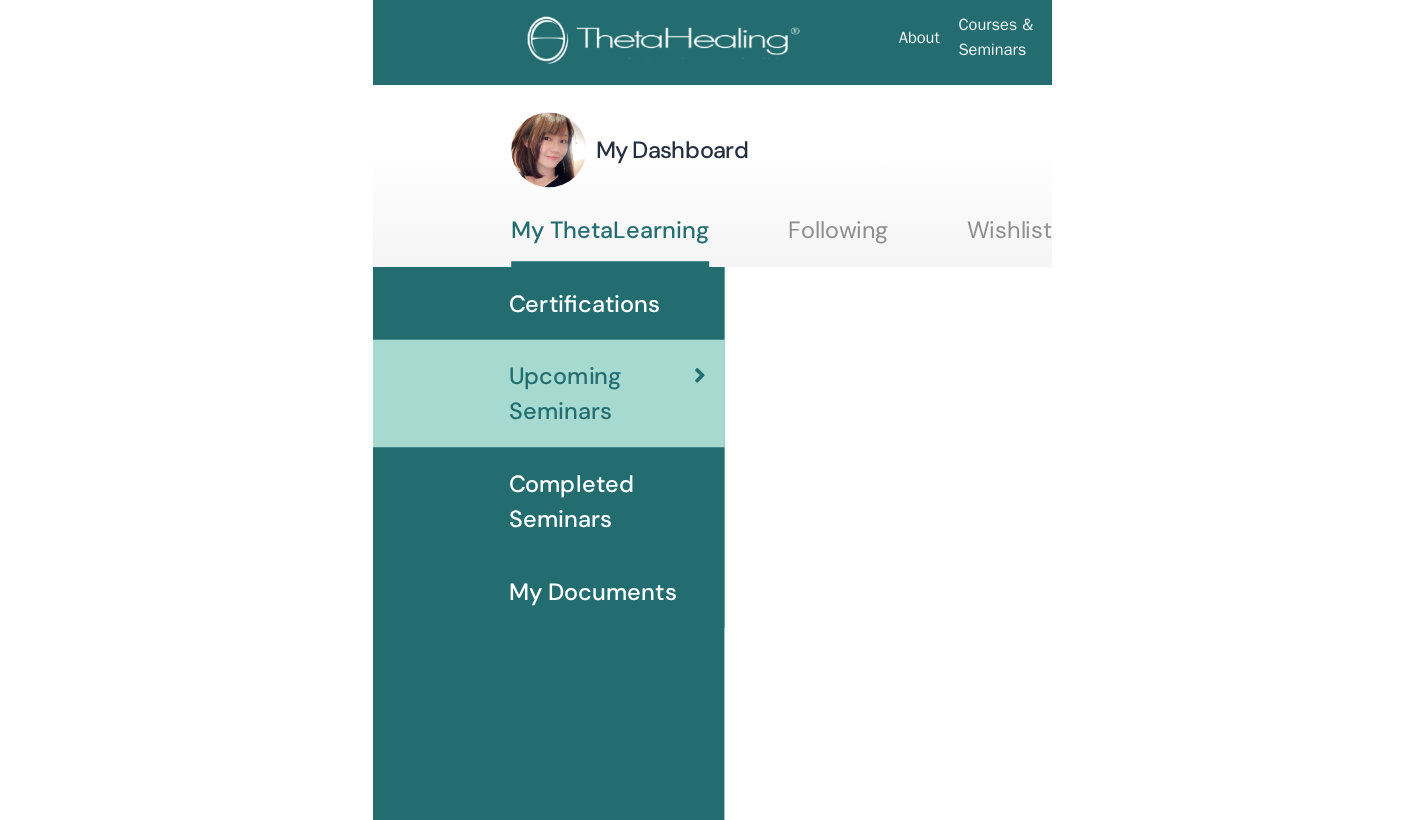 scroll, scrollTop: 0, scrollLeft: 0, axis: both 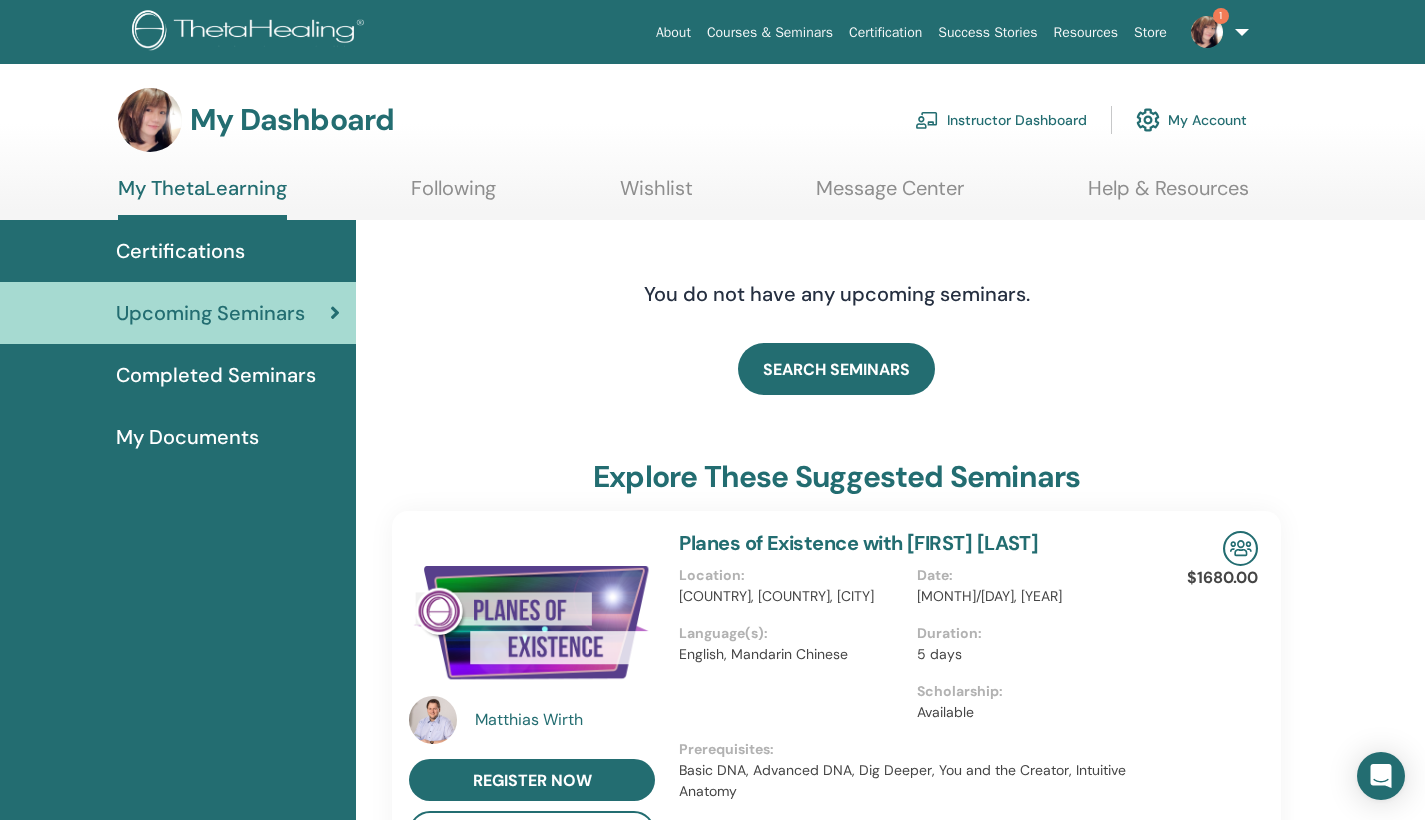 click on "Instructor Dashboard" at bounding box center (1001, 120) 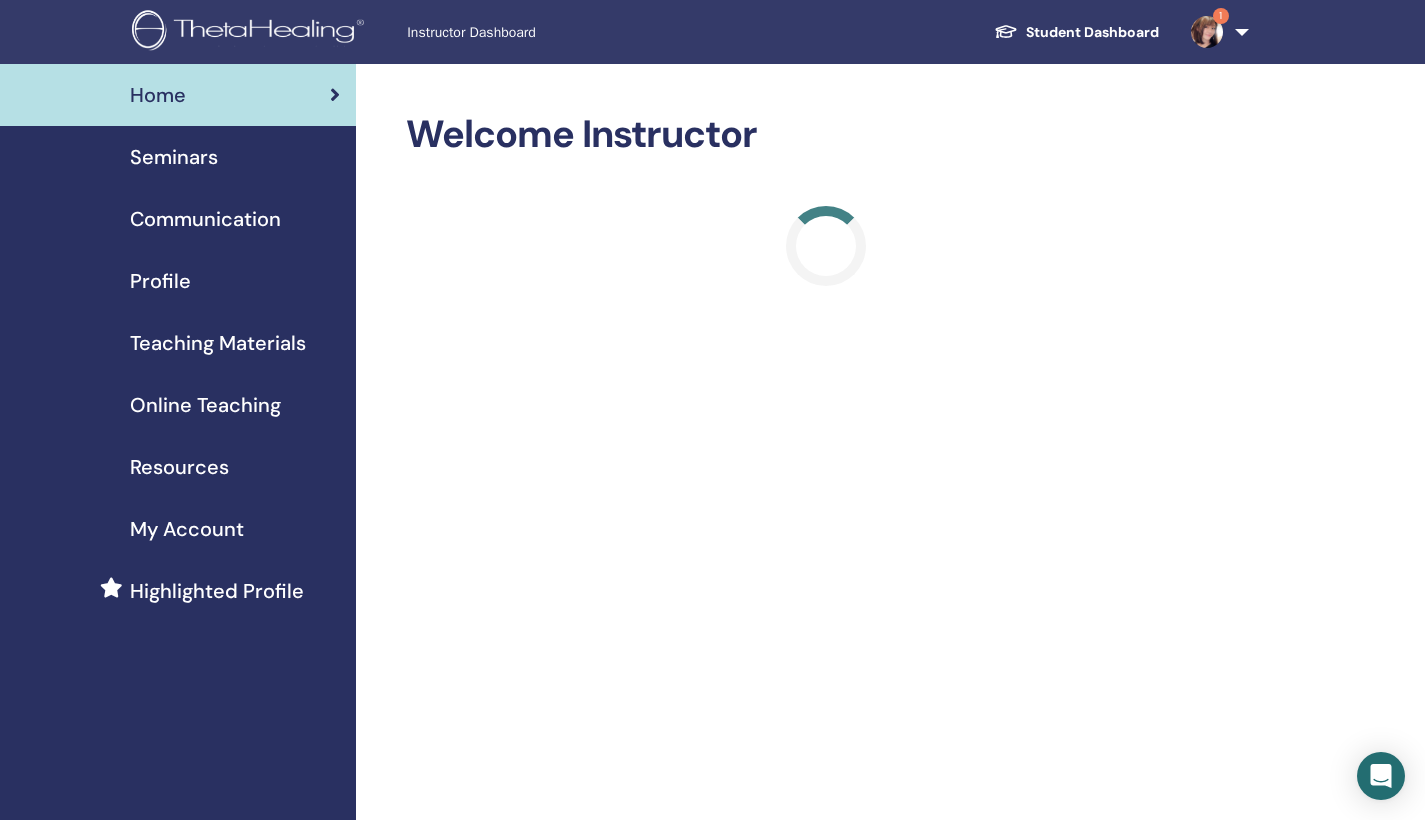 scroll, scrollTop: 0, scrollLeft: 0, axis: both 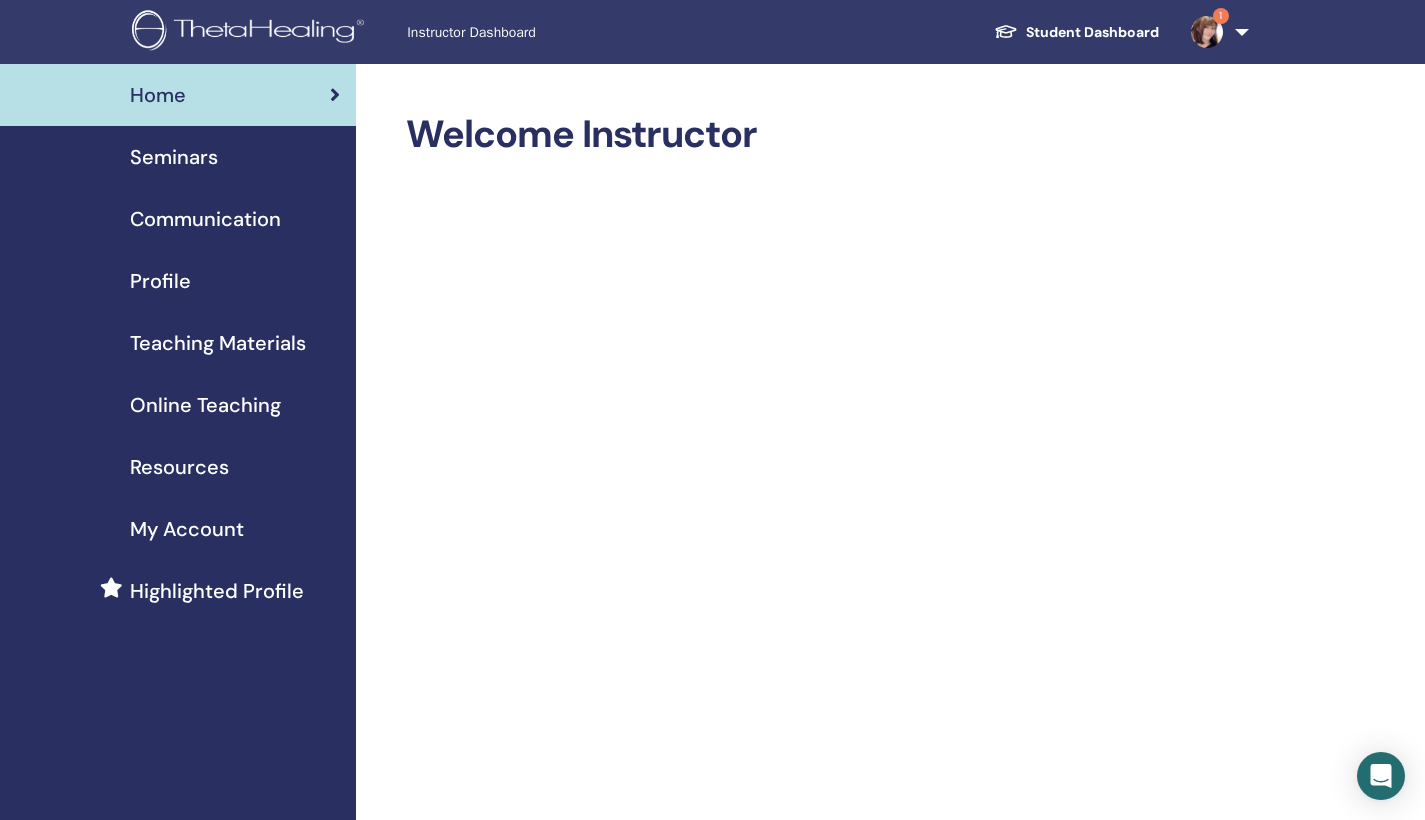 click on "Seminars" at bounding box center [178, 157] 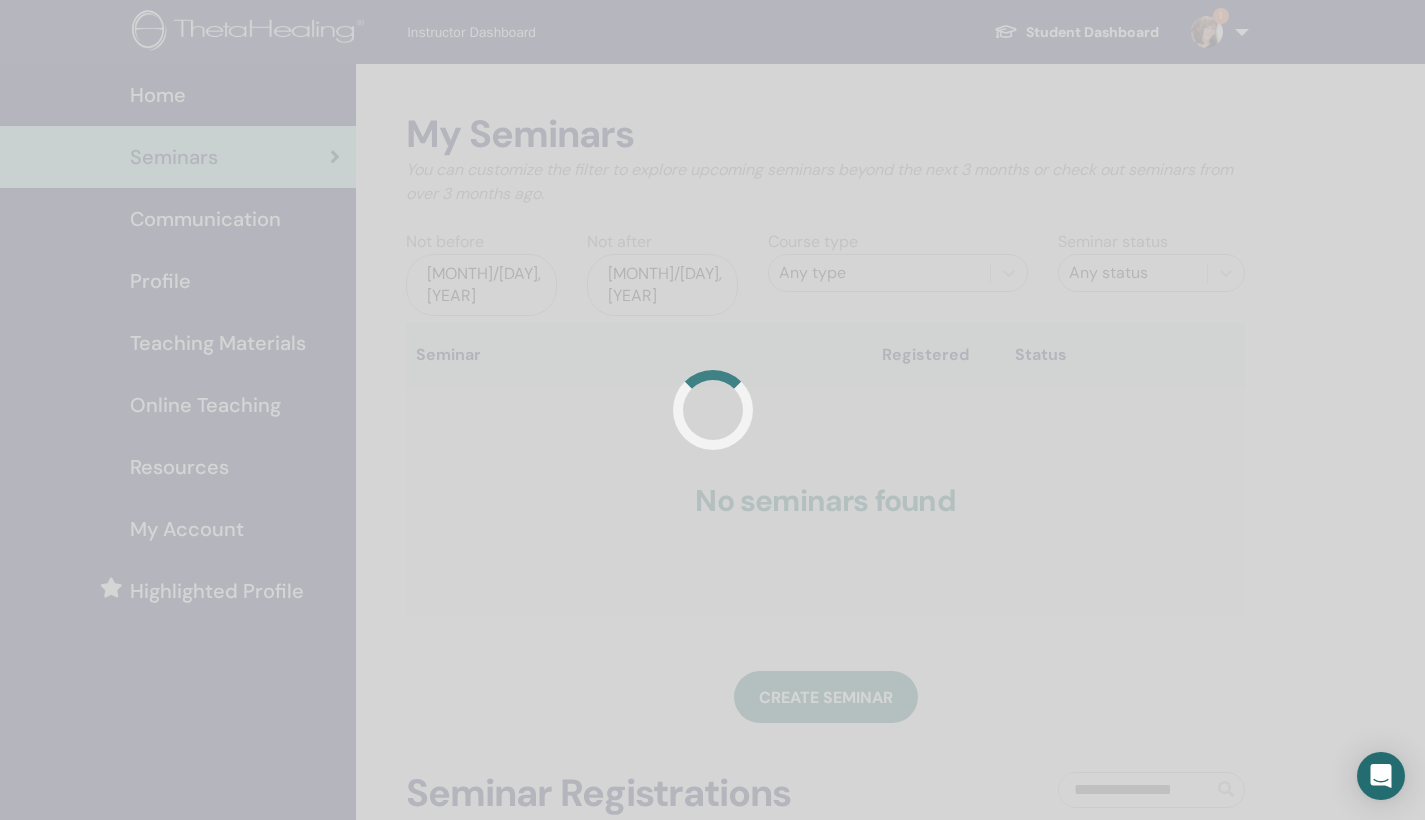 scroll, scrollTop: 0, scrollLeft: 0, axis: both 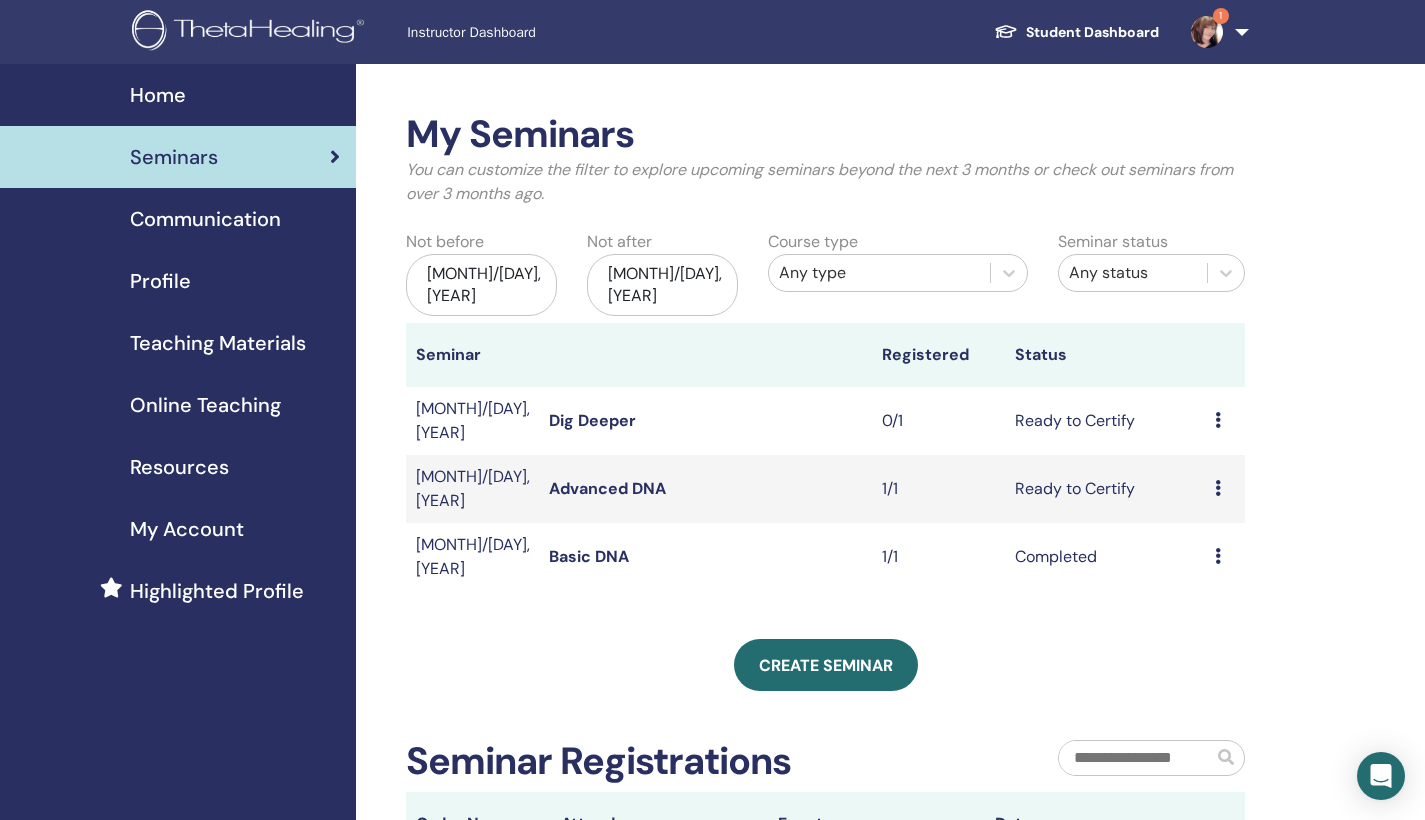 click at bounding box center (1218, 420) 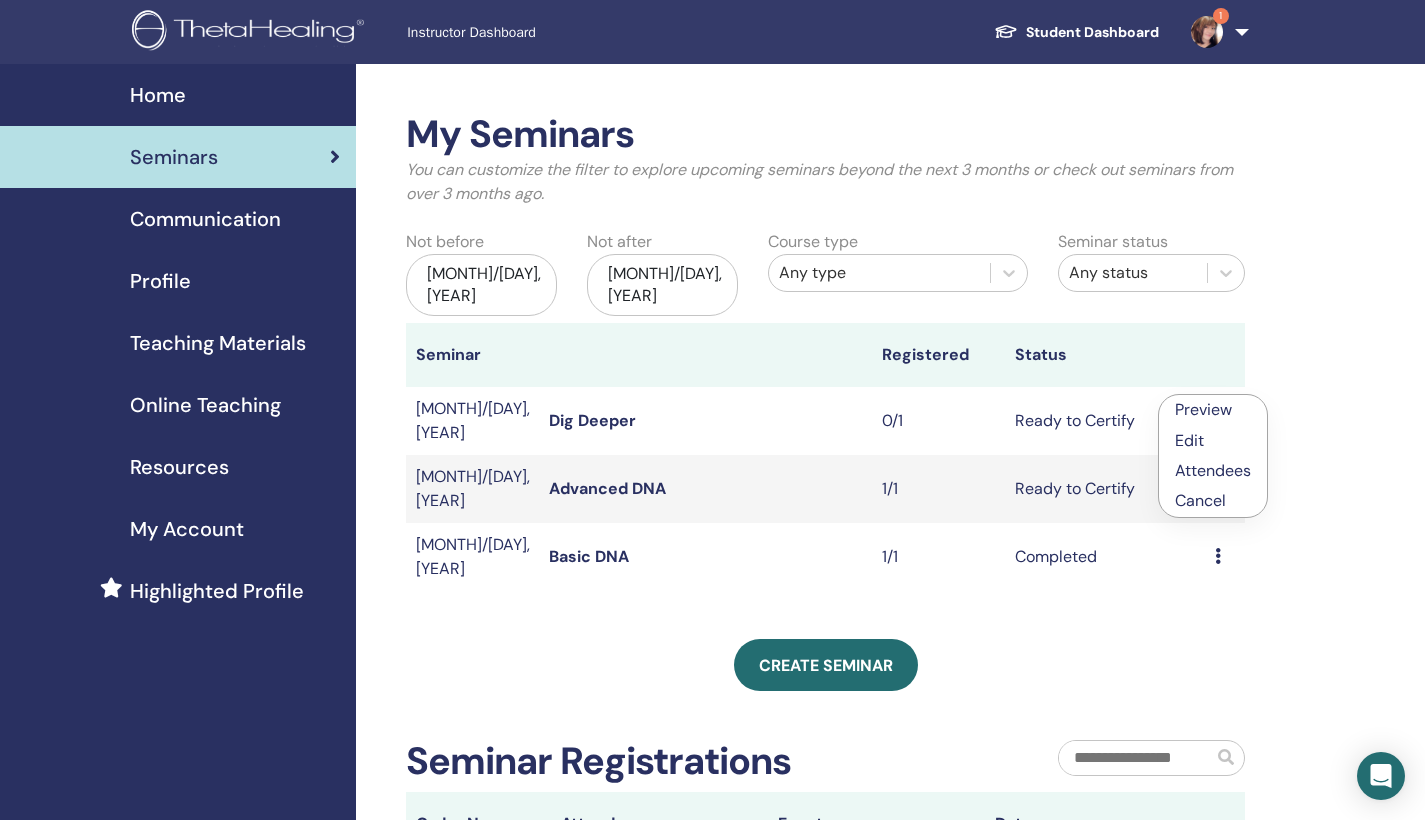 click on "Cancel" at bounding box center (1213, 501) 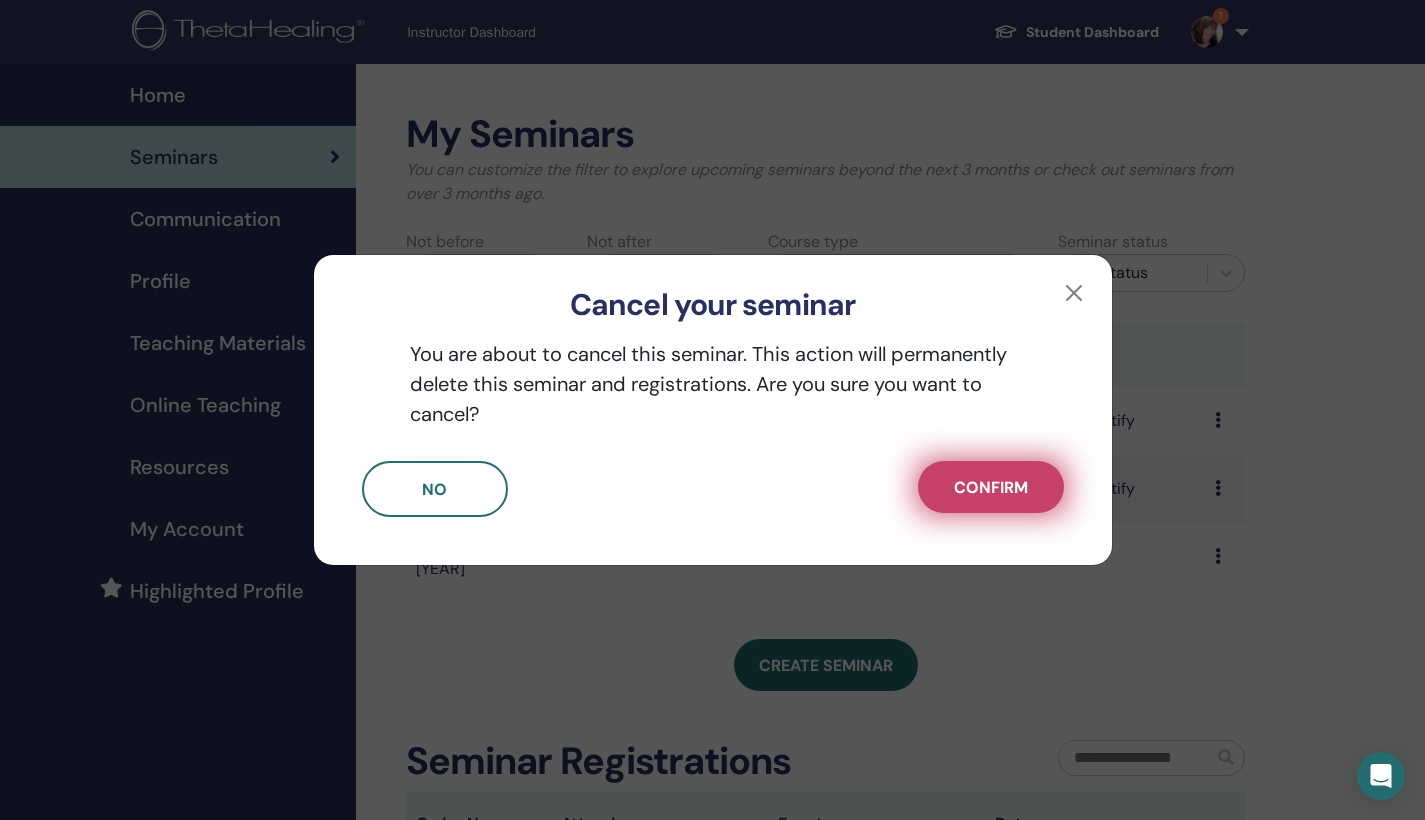 click on "Confirm" at bounding box center [991, 487] 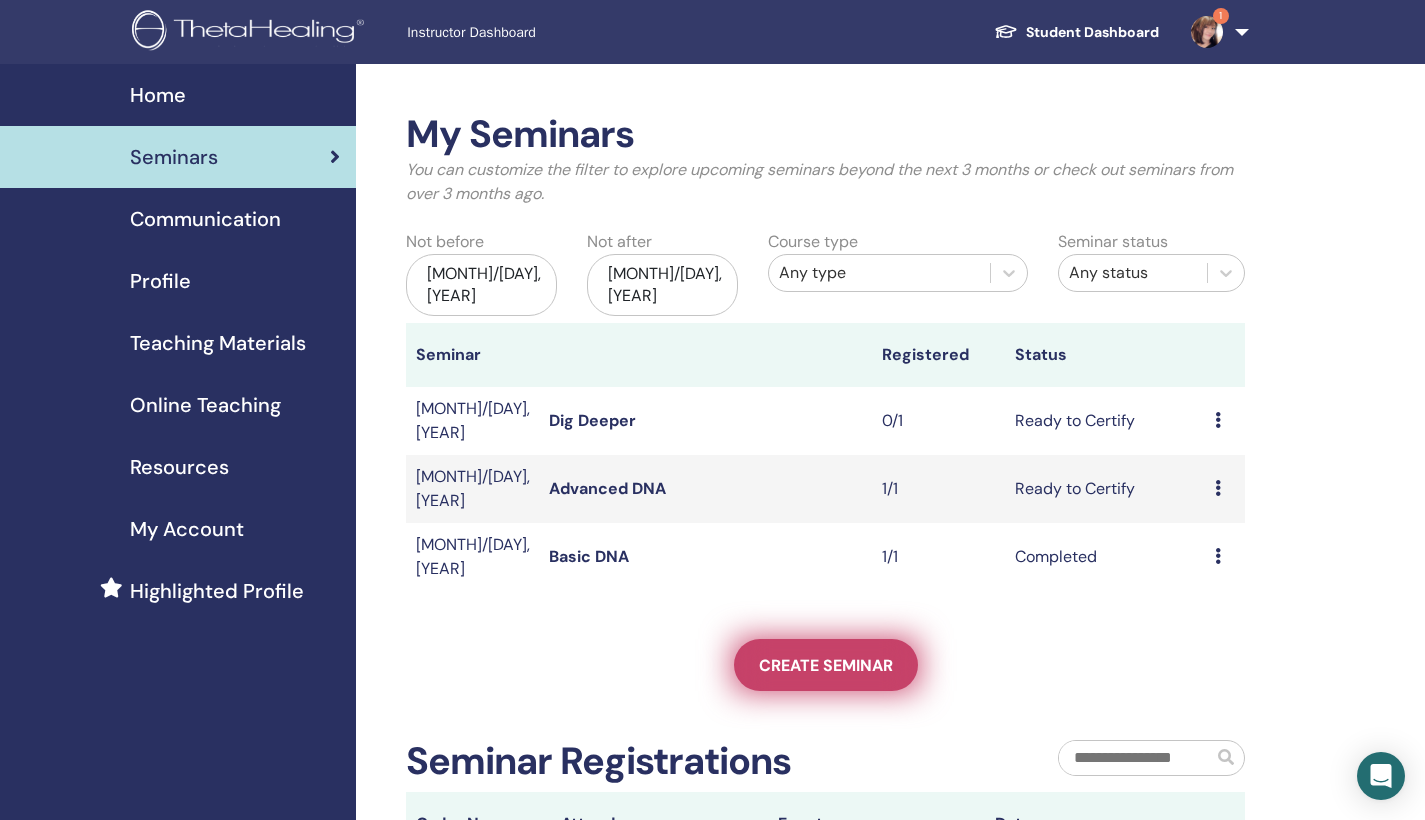 click on "Create seminar" at bounding box center (826, 665) 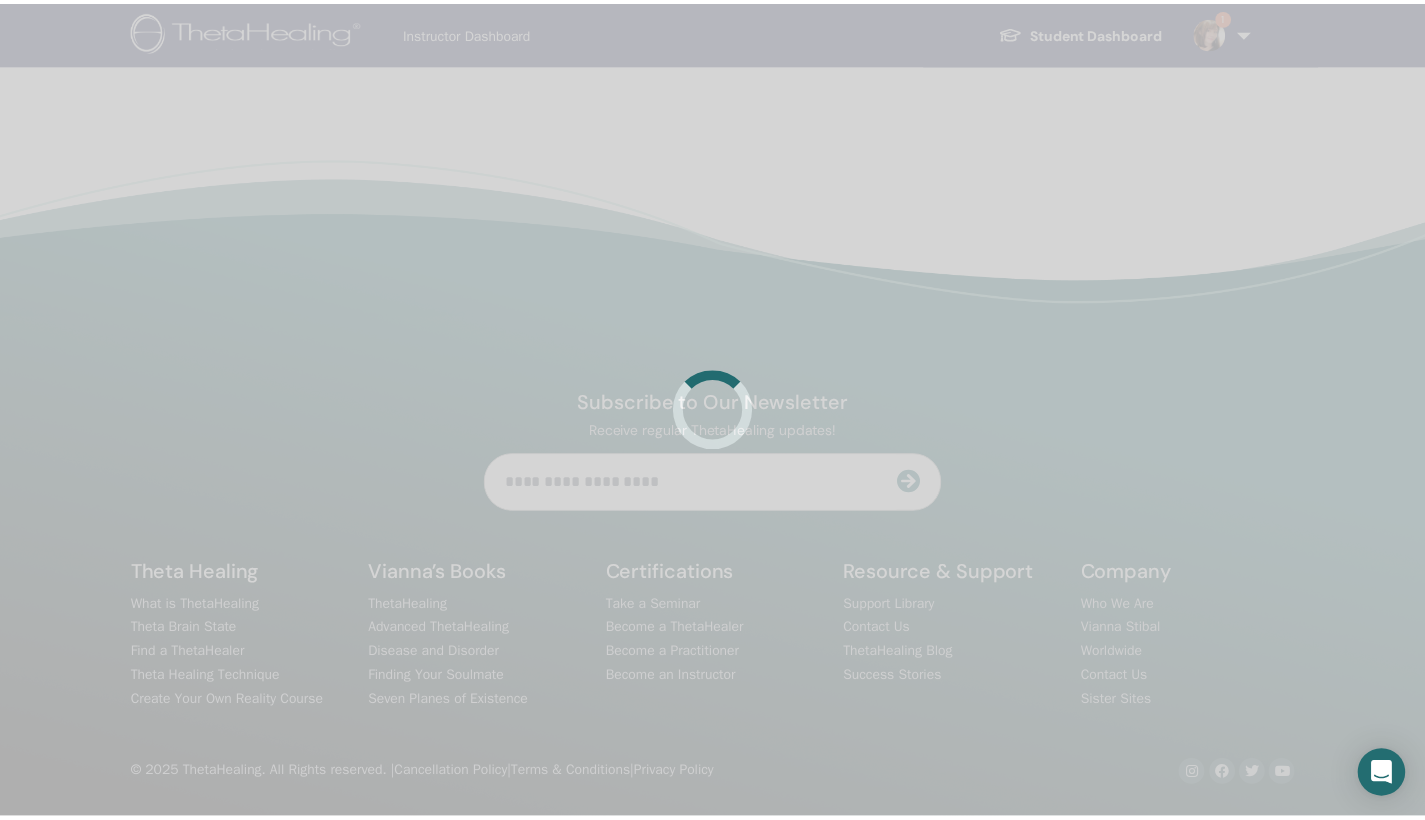 scroll, scrollTop: 0, scrollLeft: 0, axis: both 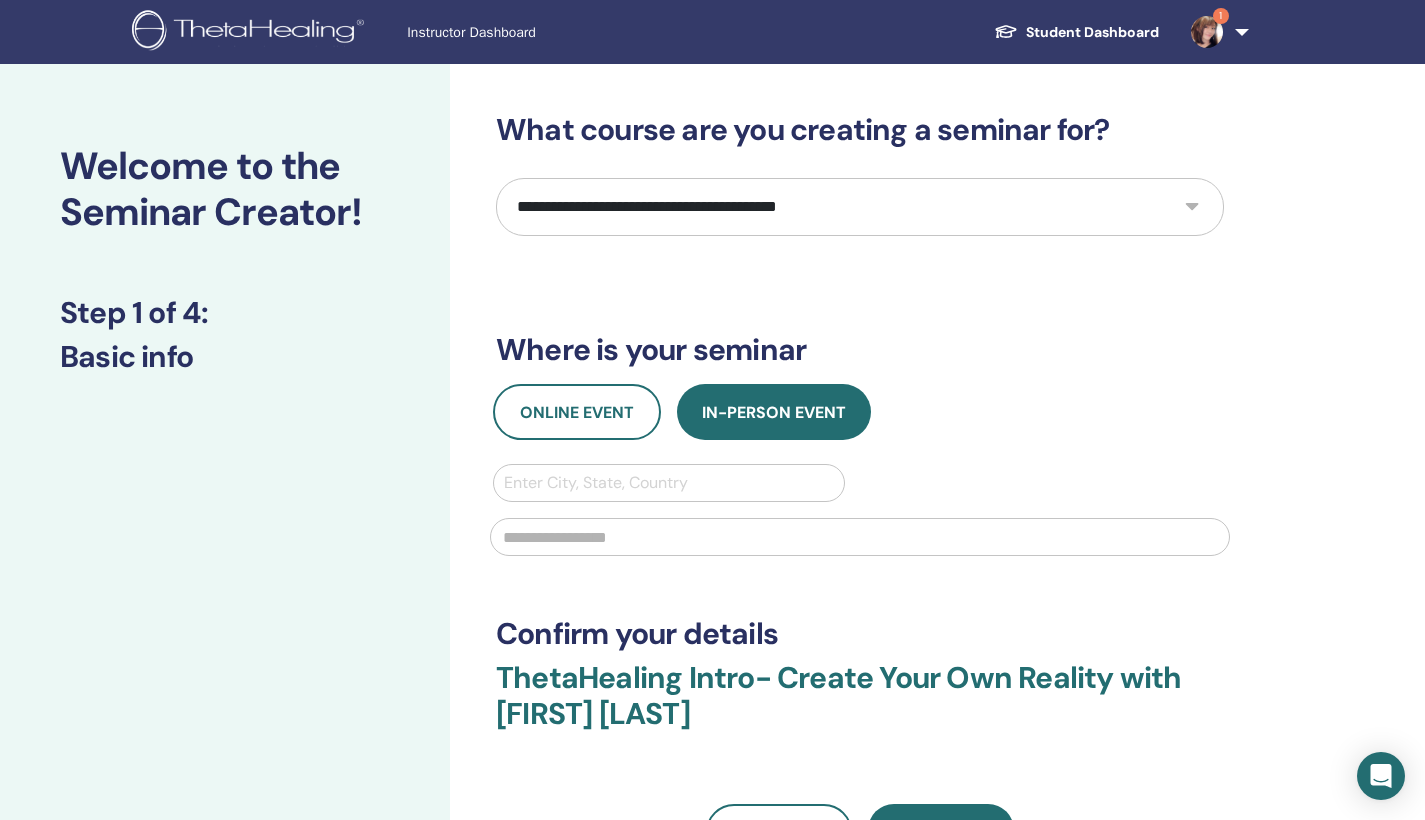 select on "**" 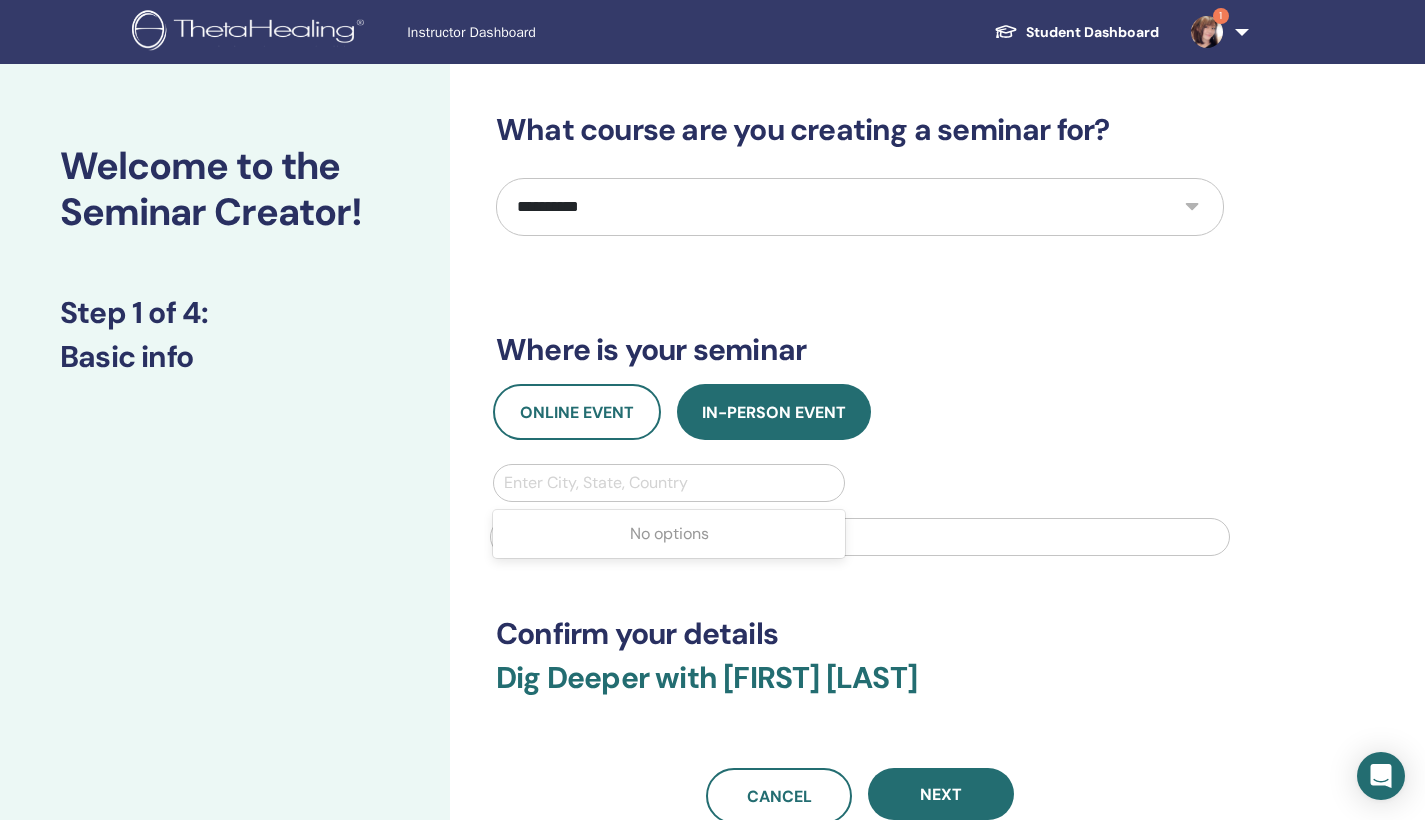 click on "Enter City, State, Country" at bounding box center [669, 483] 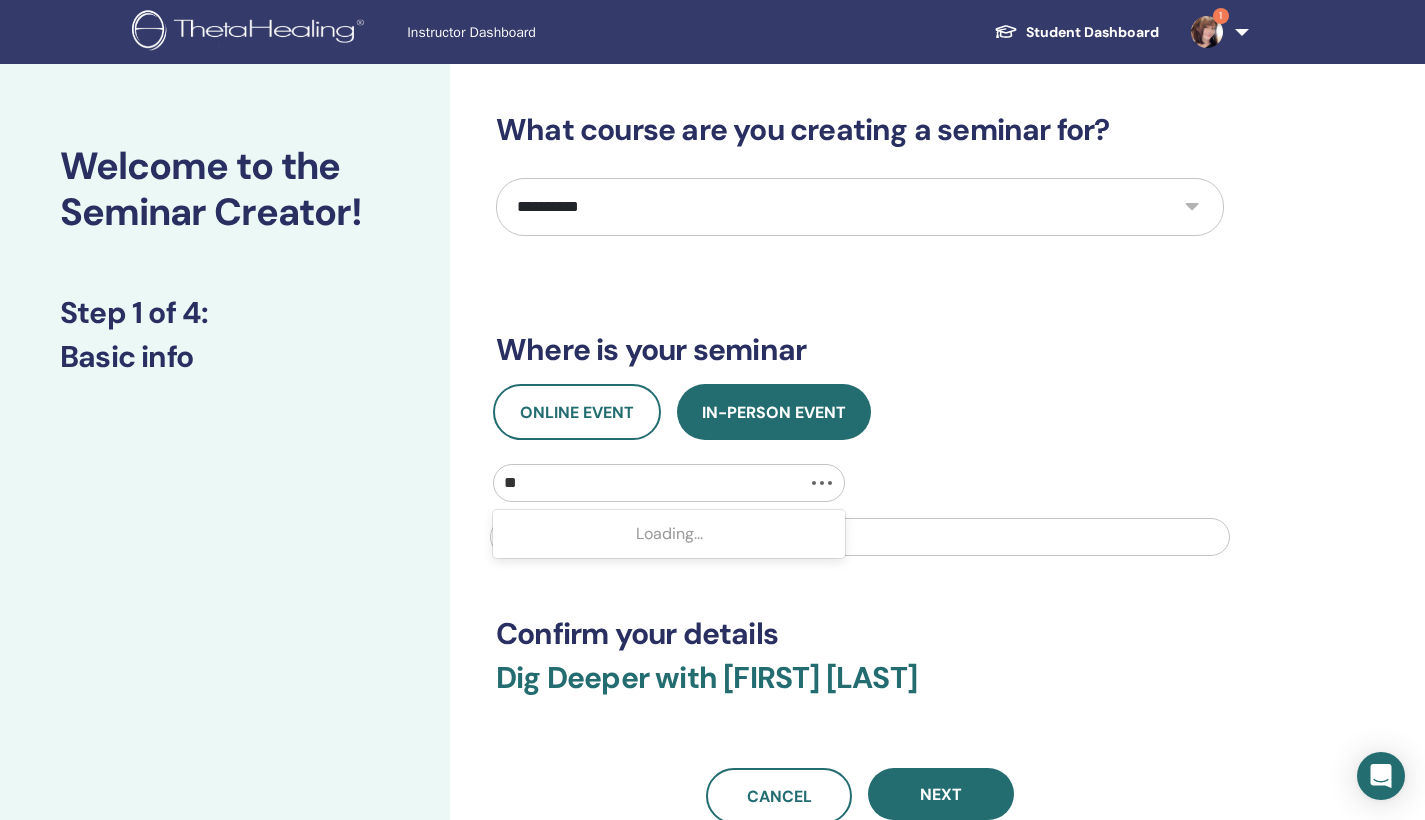 type on "*" 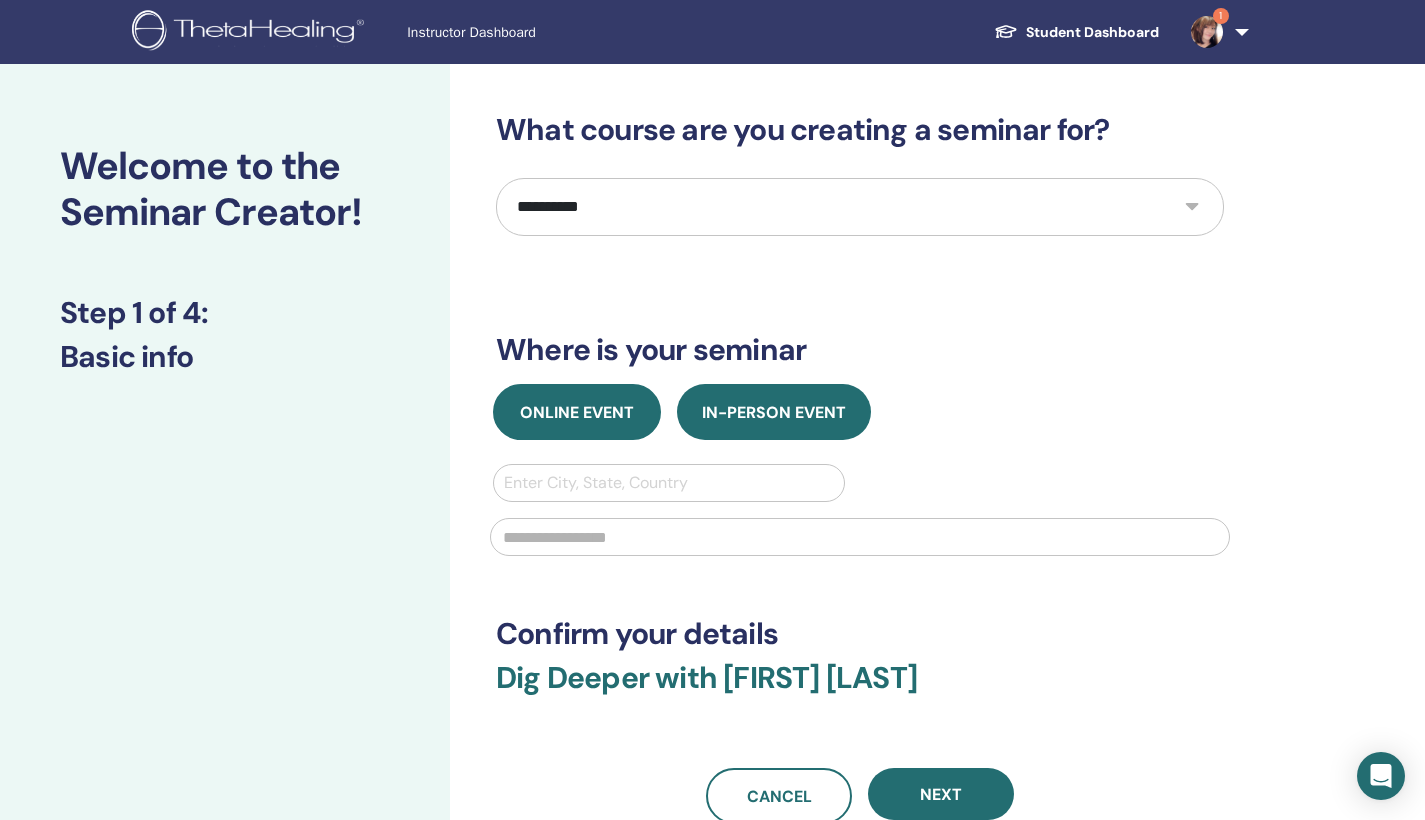 click on "Online Event" at bounding box center (577, 412) 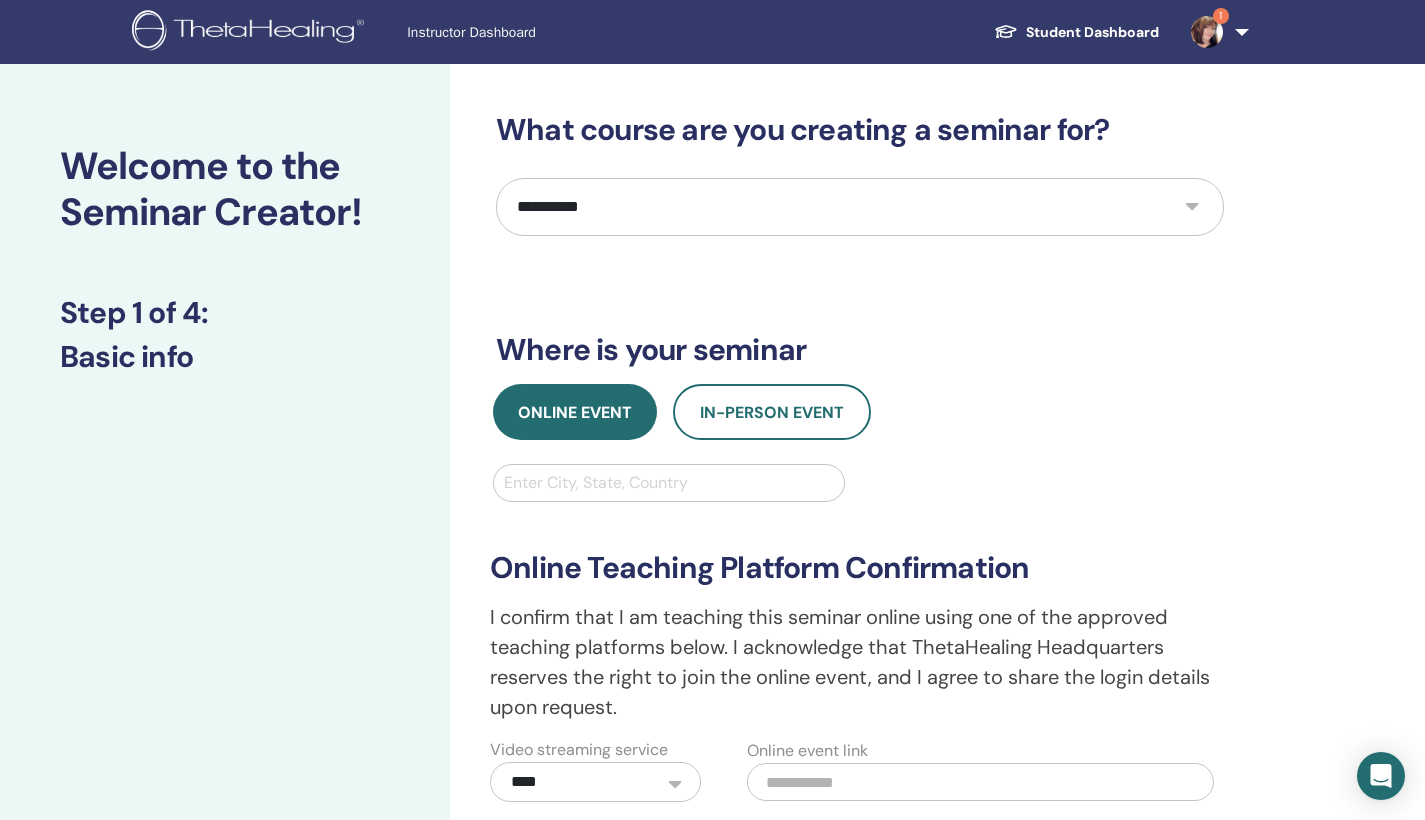 click on "Enter City, State, Country" at bounding box center [669, 483] 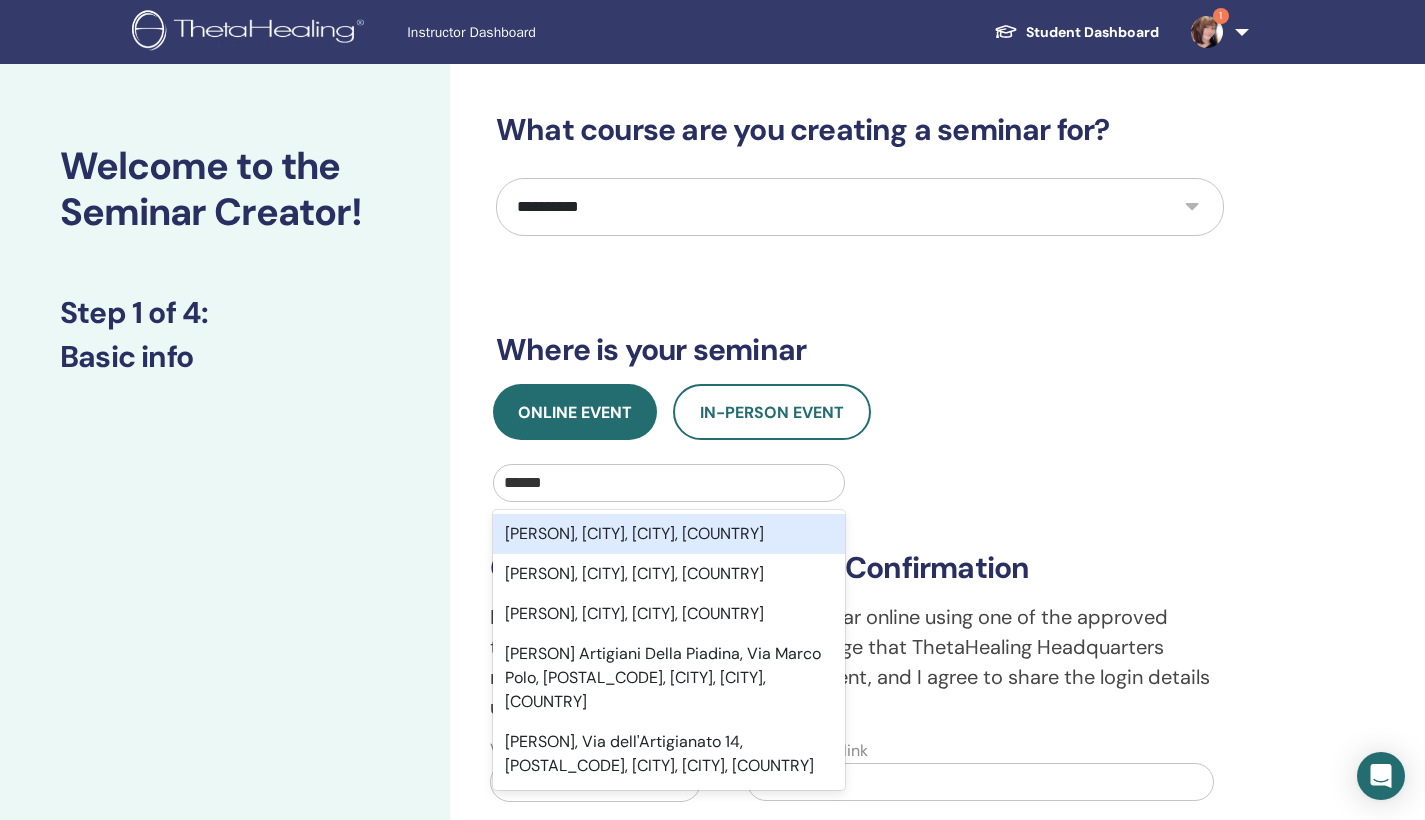 click on "******" at bounding box center (528, 483) 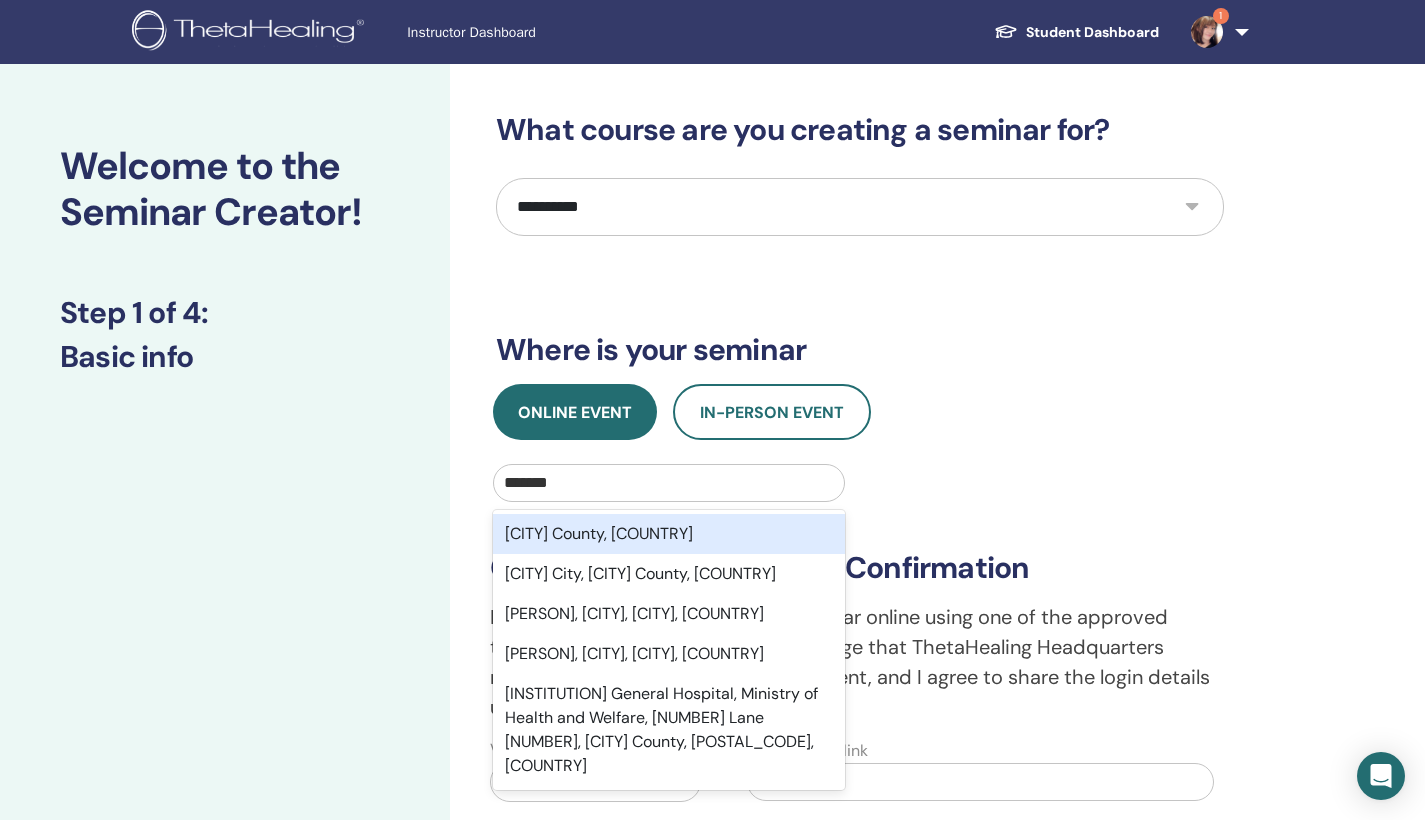 click on "*******" at bounding box center [530, 483] 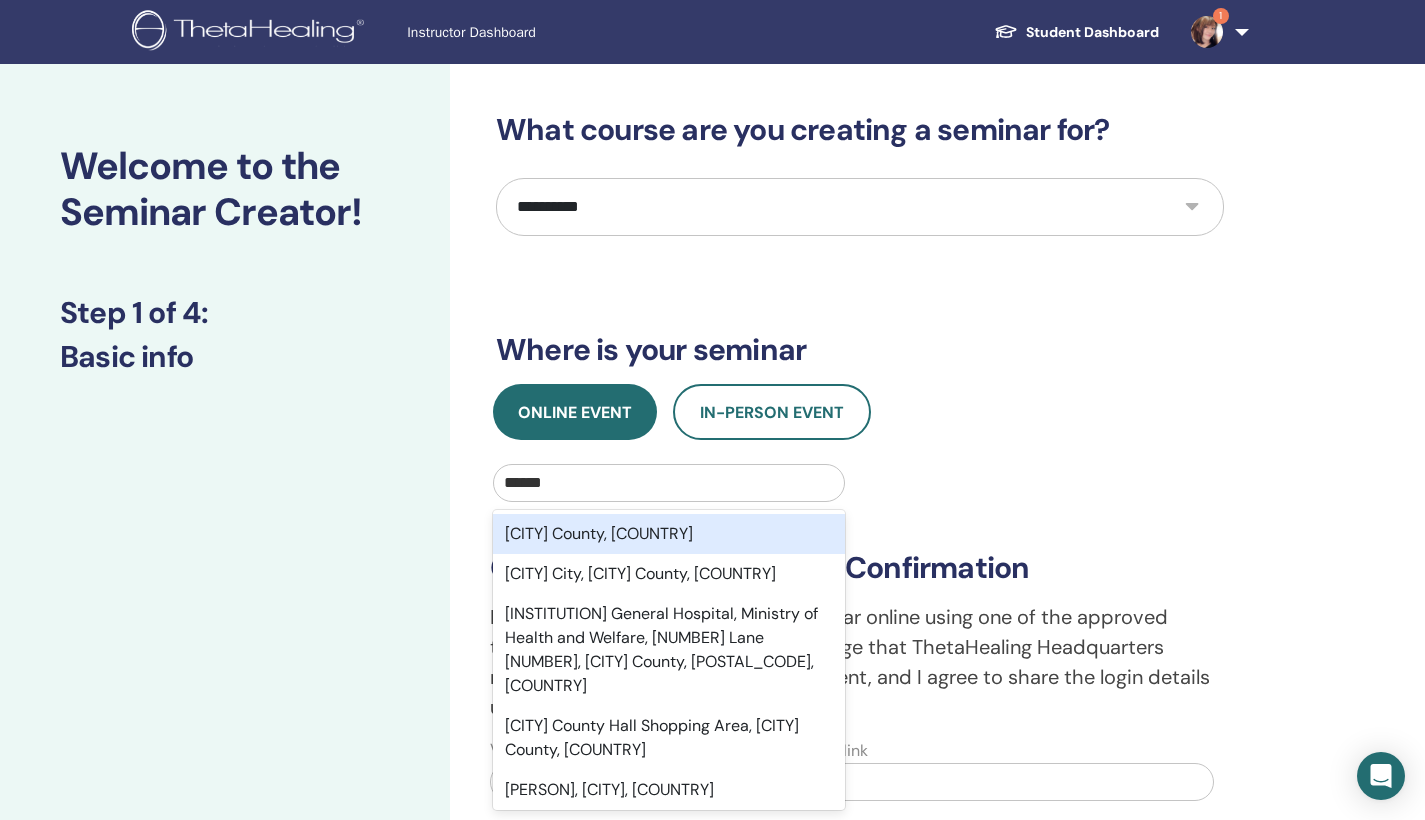 click on "[CITY] County, [COUNTRY]" at bounding box center [669, 534] 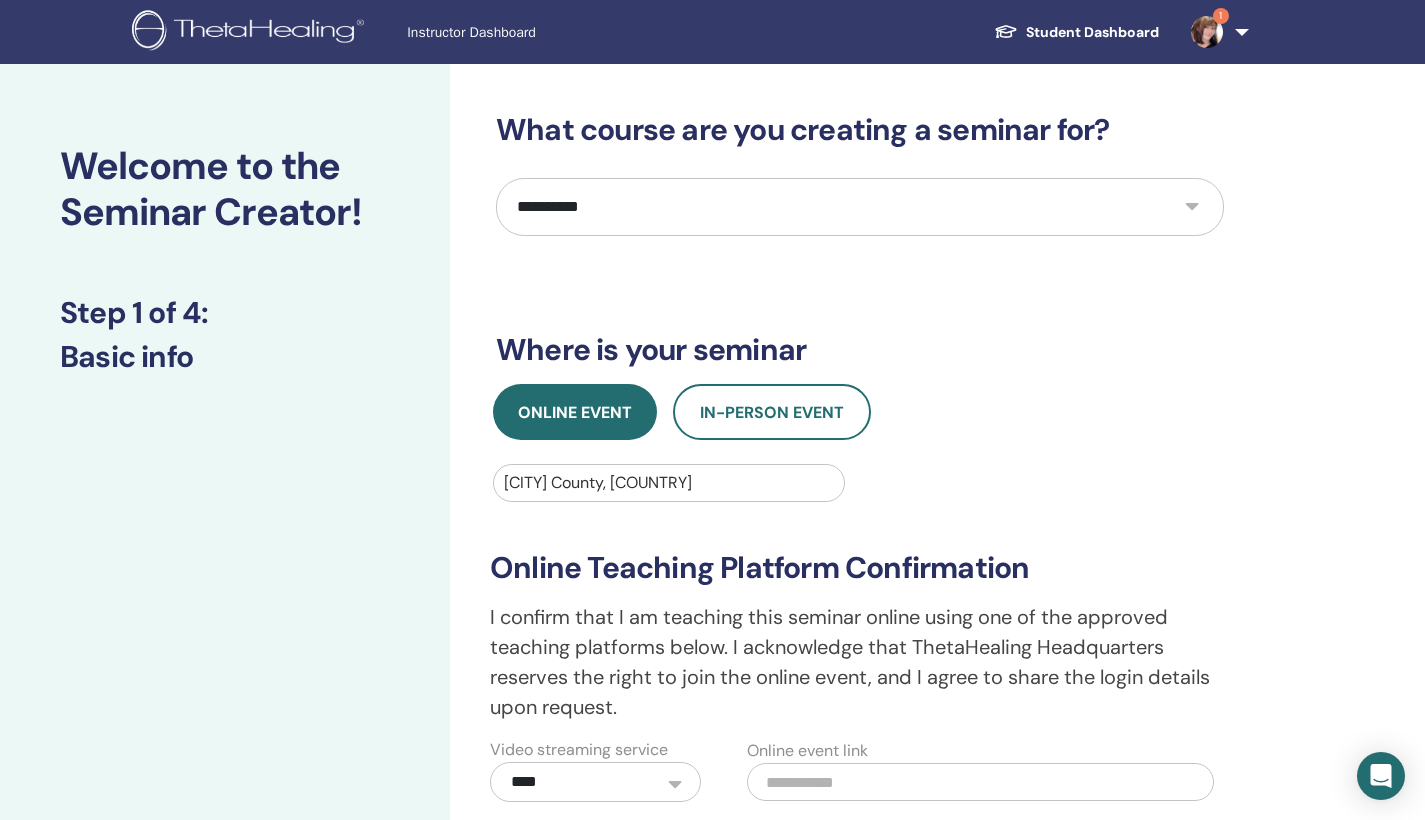 click on "**********" at bounding box center [860, 652] 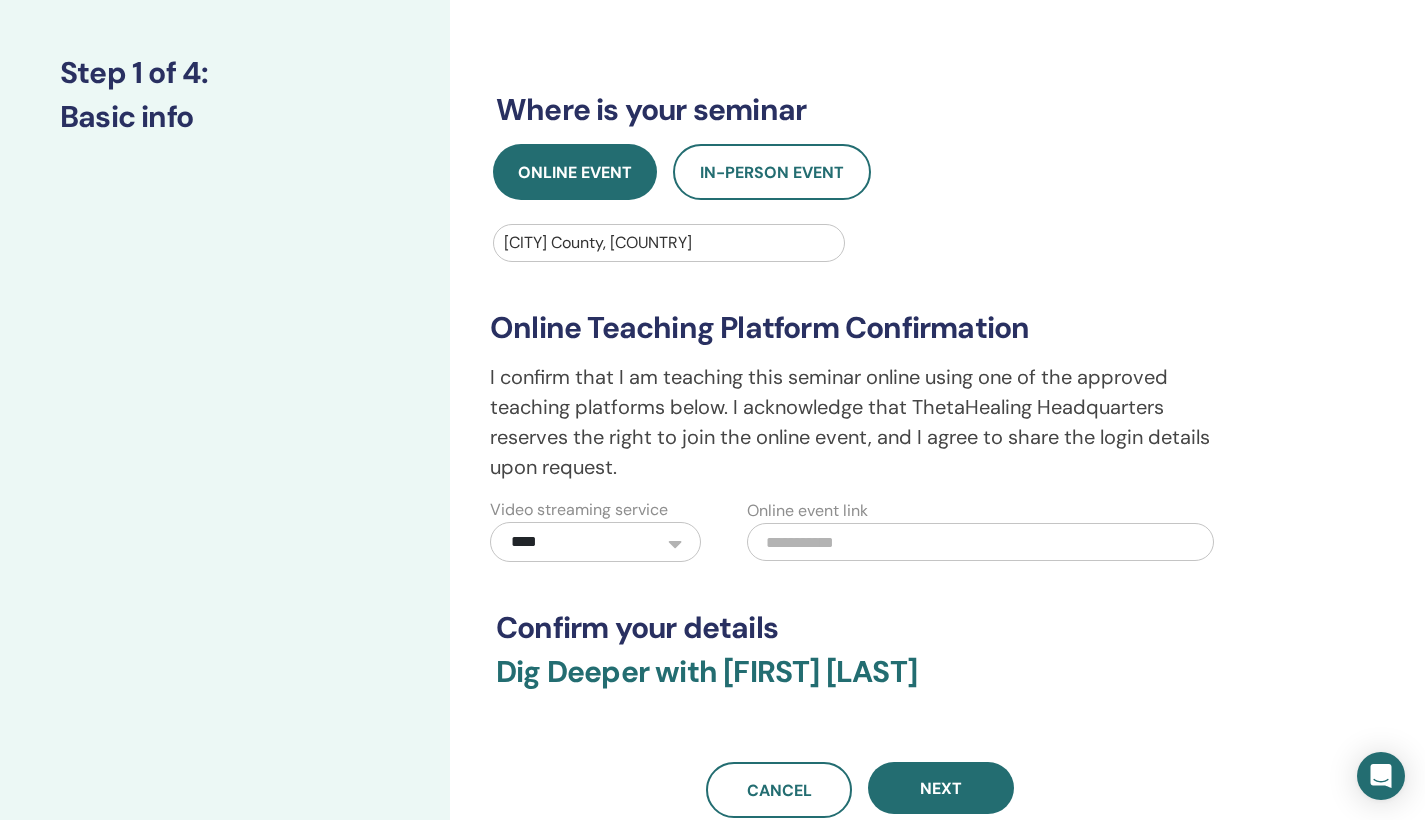 scroll, scrollTop: 241, scrollLeft: 0, axis: vertical 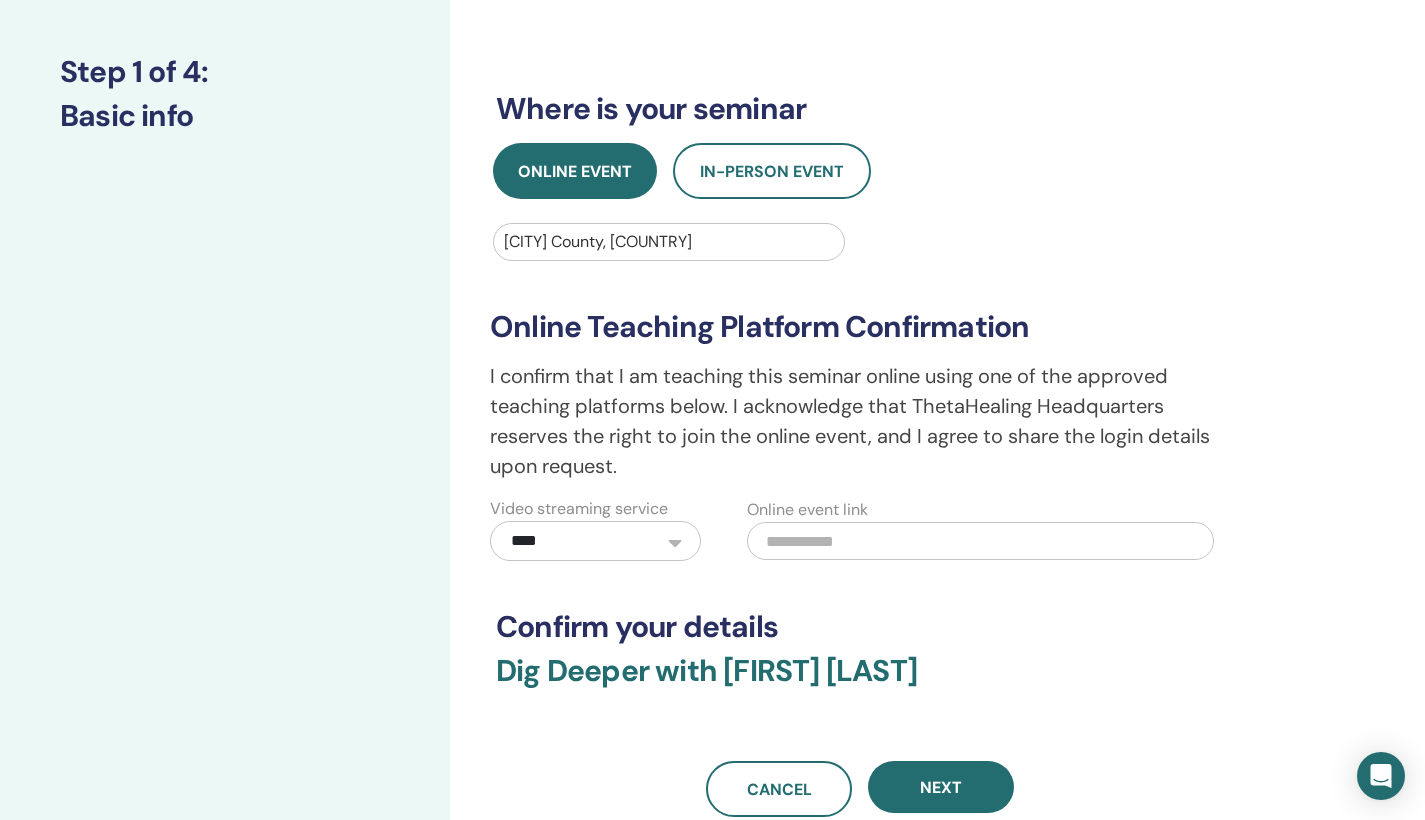click on "Online event link" at bounding box center (807, 510) 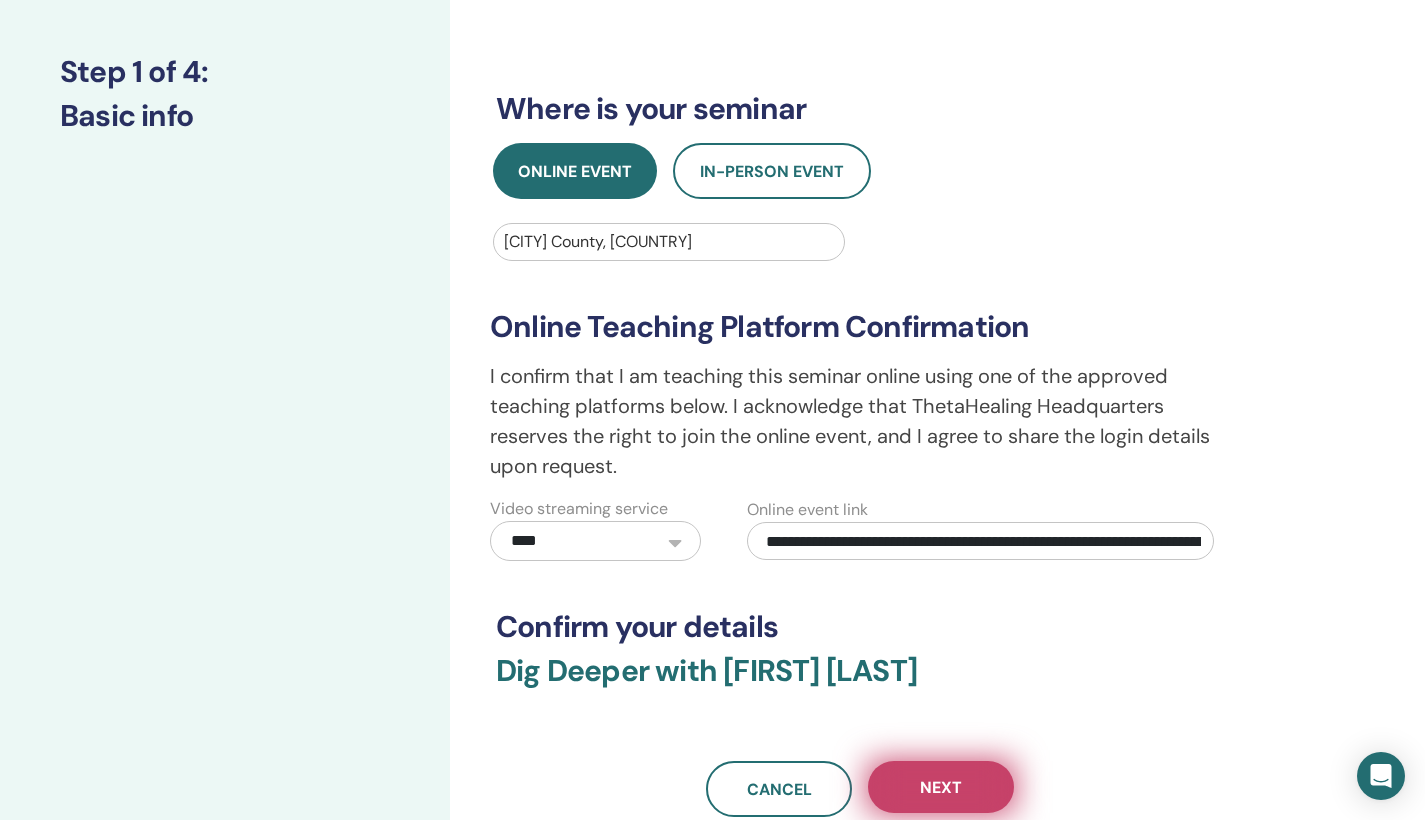 type on "**********" 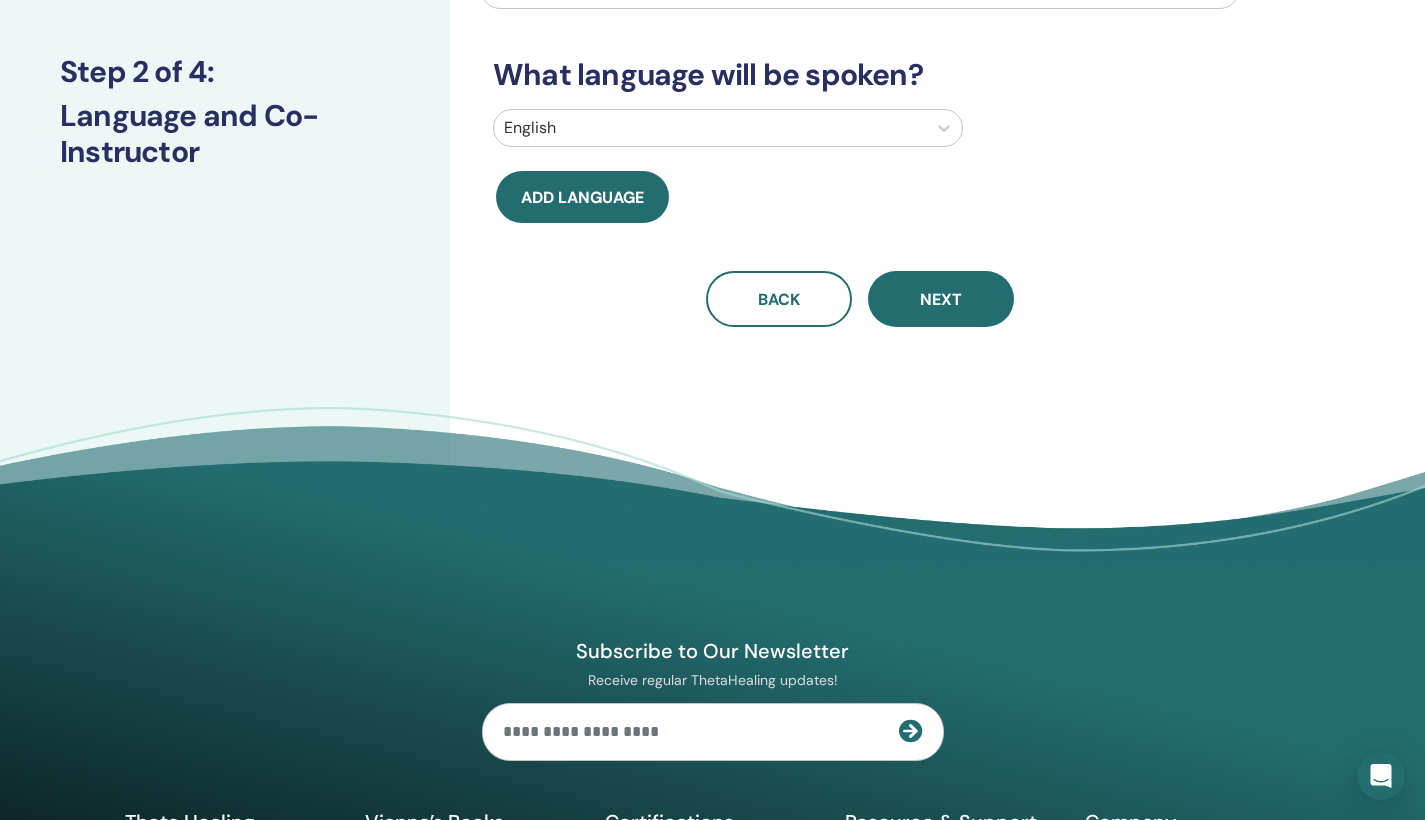 click at bounding box center [710, 128] 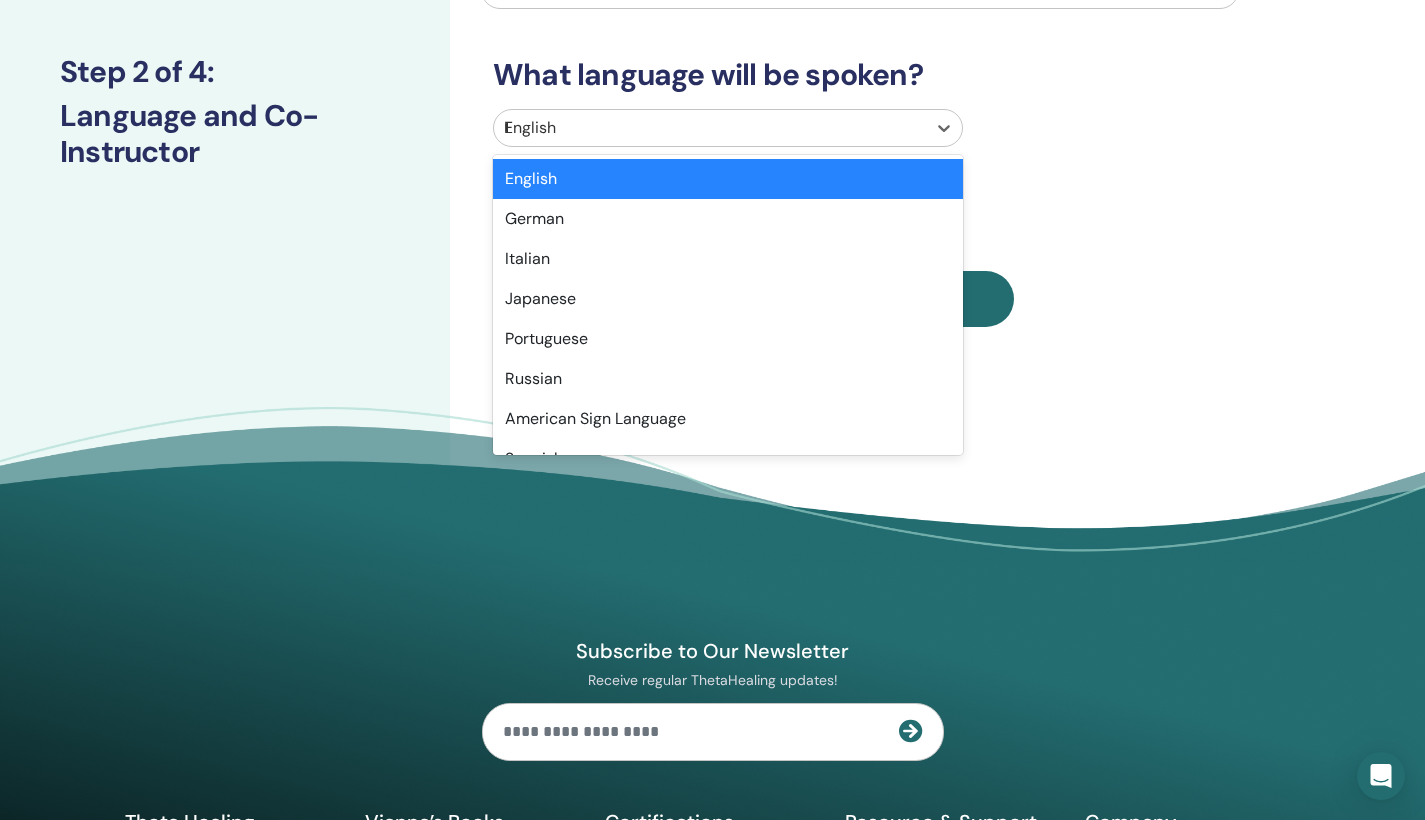 type on "**" 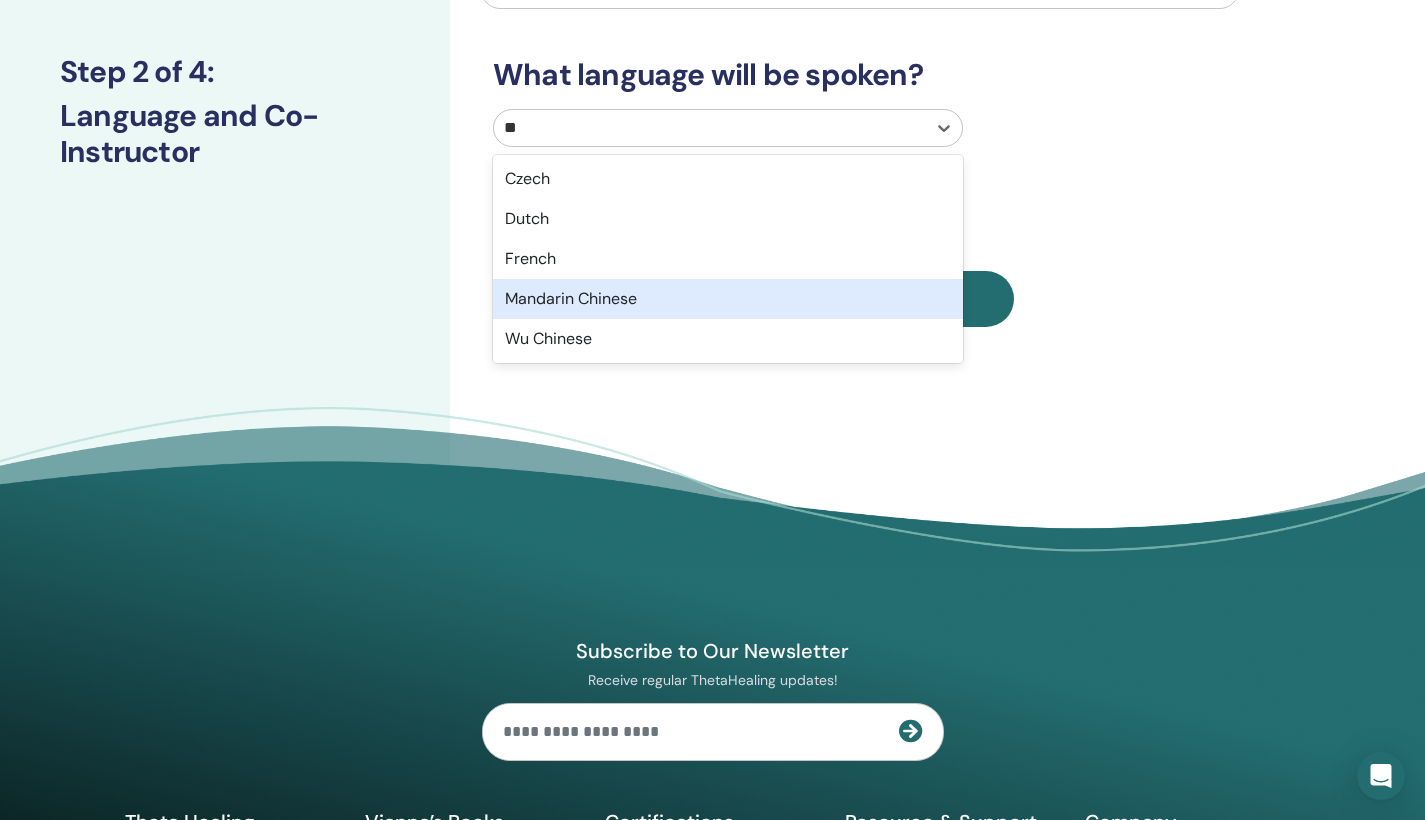click on "Mandarin Chinese" at bounding box center [728, 299] 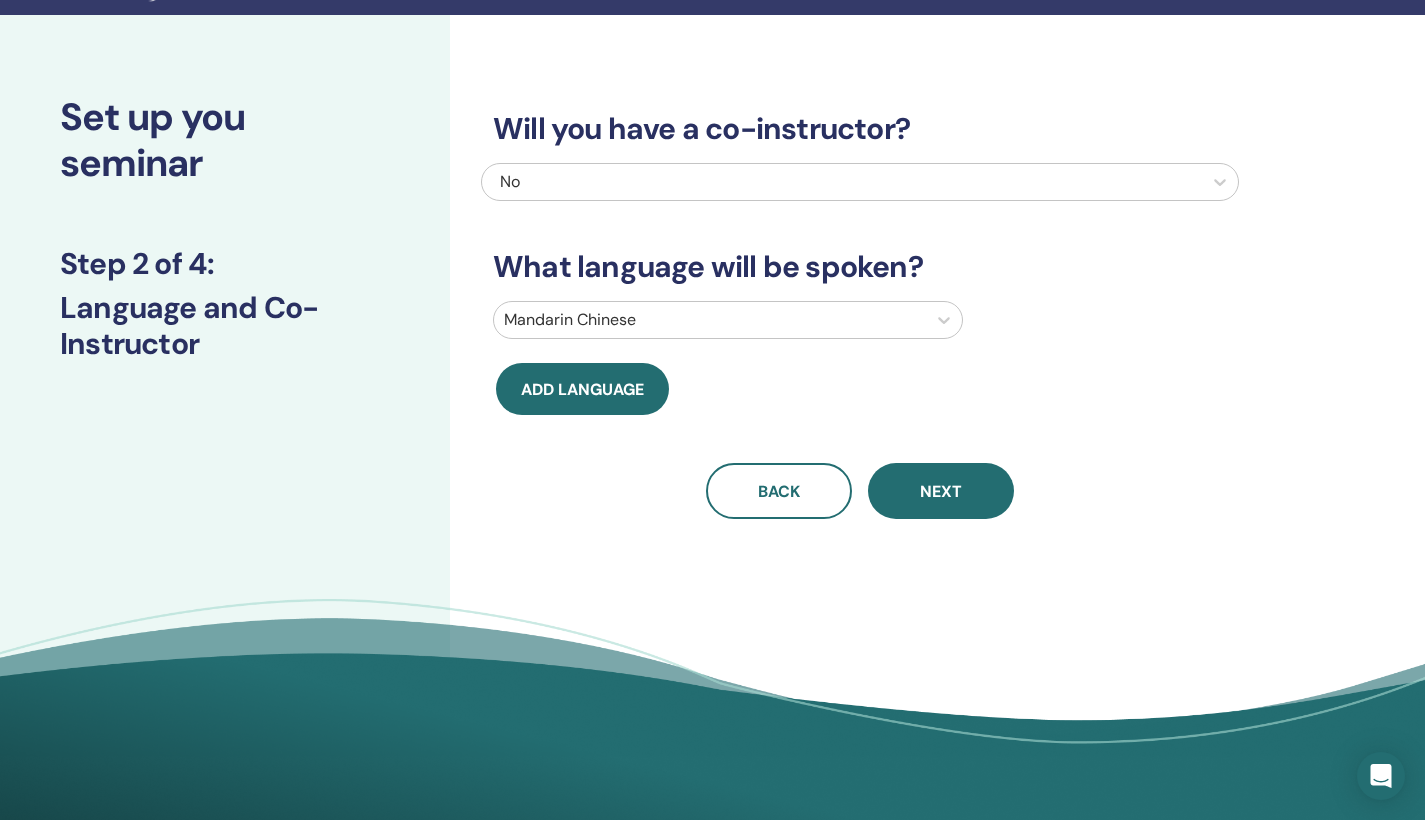 scroll, scrollTop: 0, scrollLeft: 0, axis: both 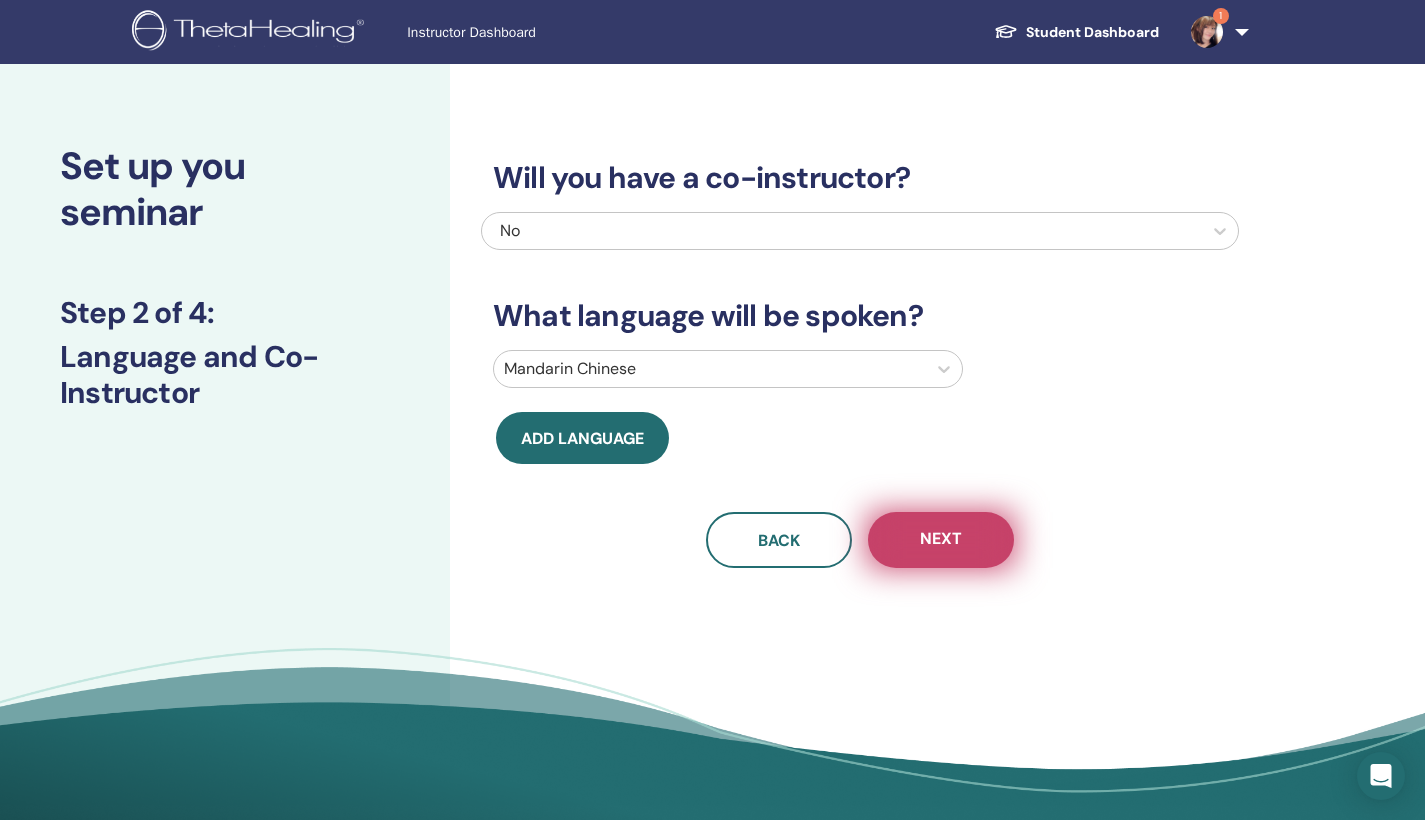 click on "Next" at bounding box center [941, 540] 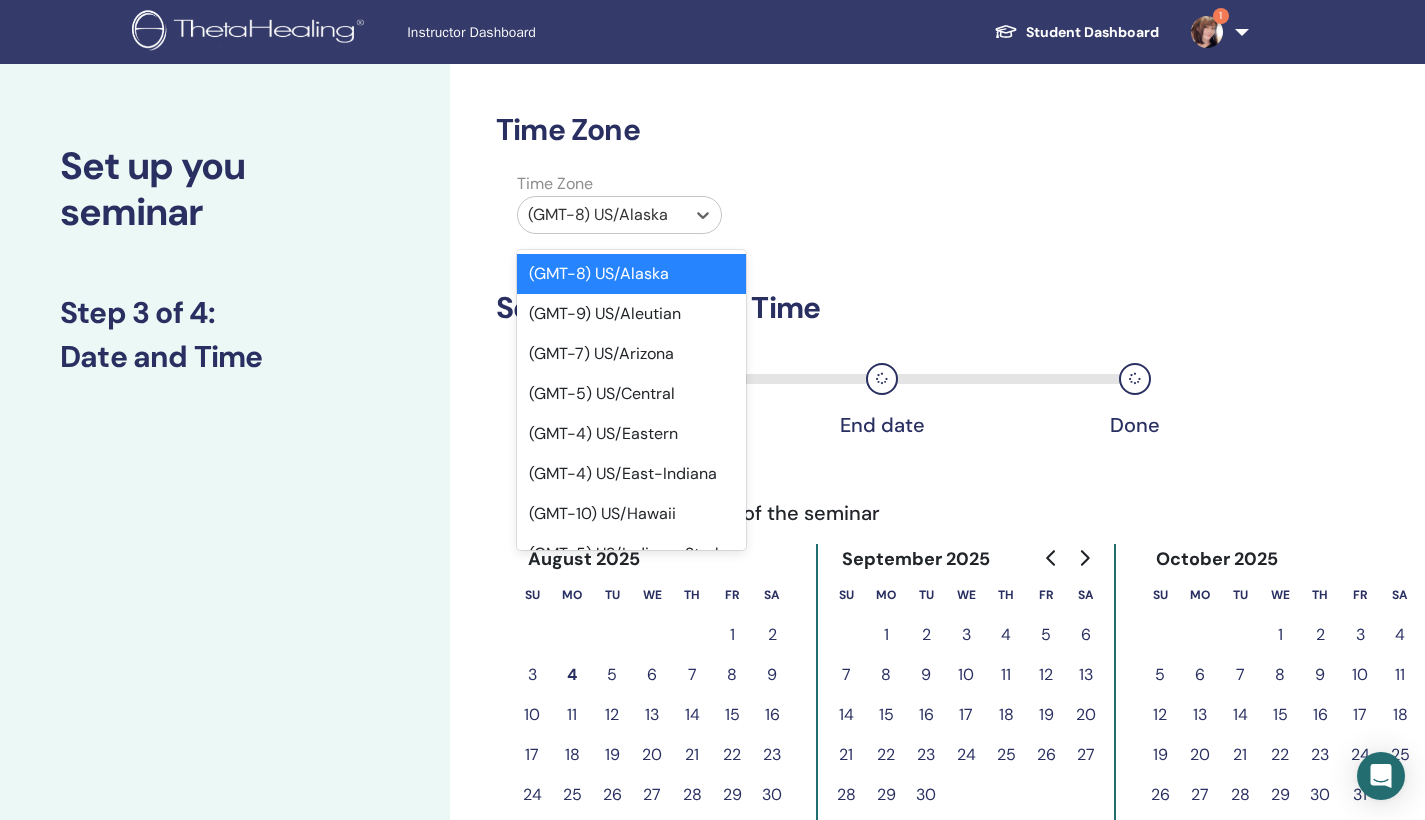 click on "(GMT-8) US/Alaska" at bounding box center (601, 215) 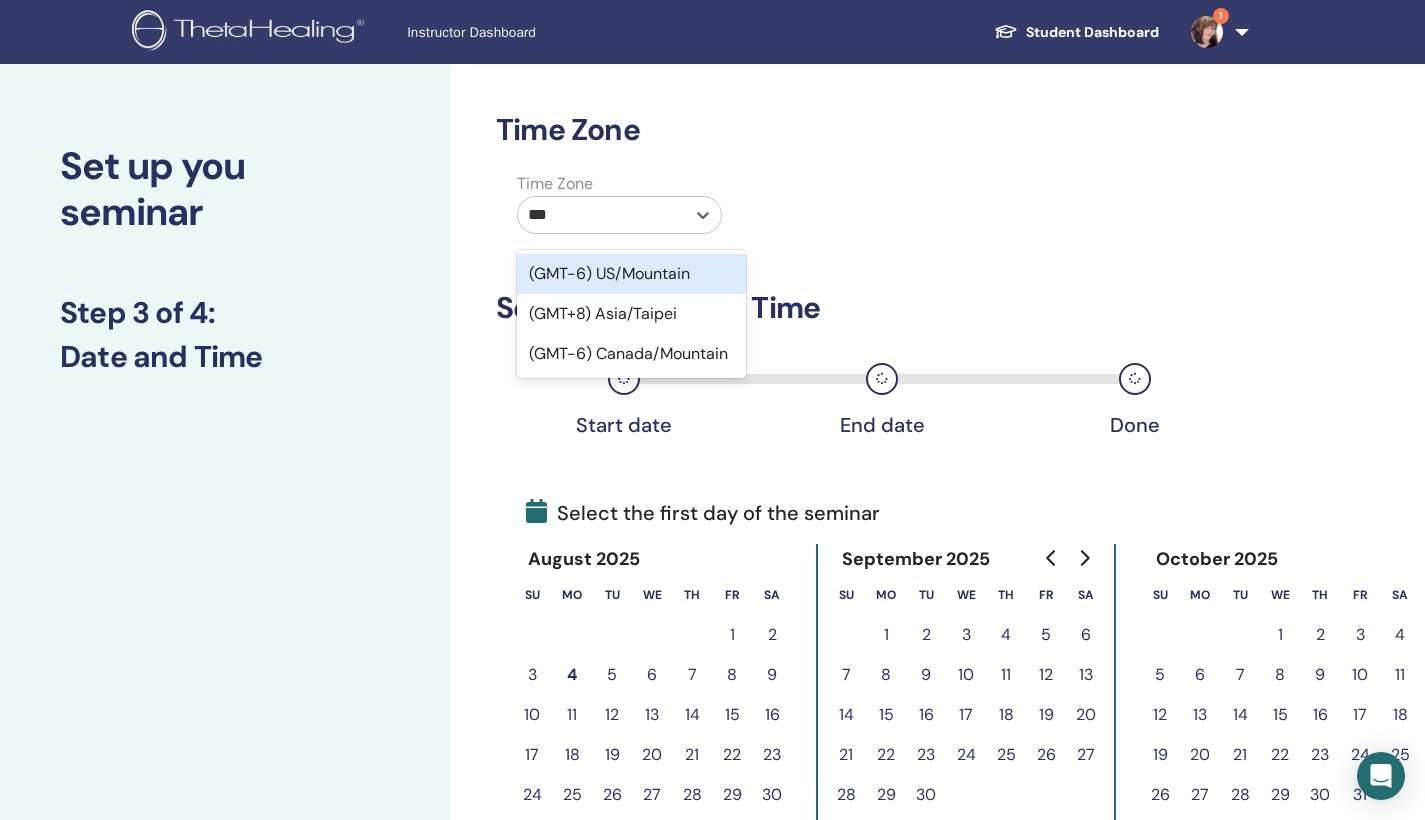 type on "****" 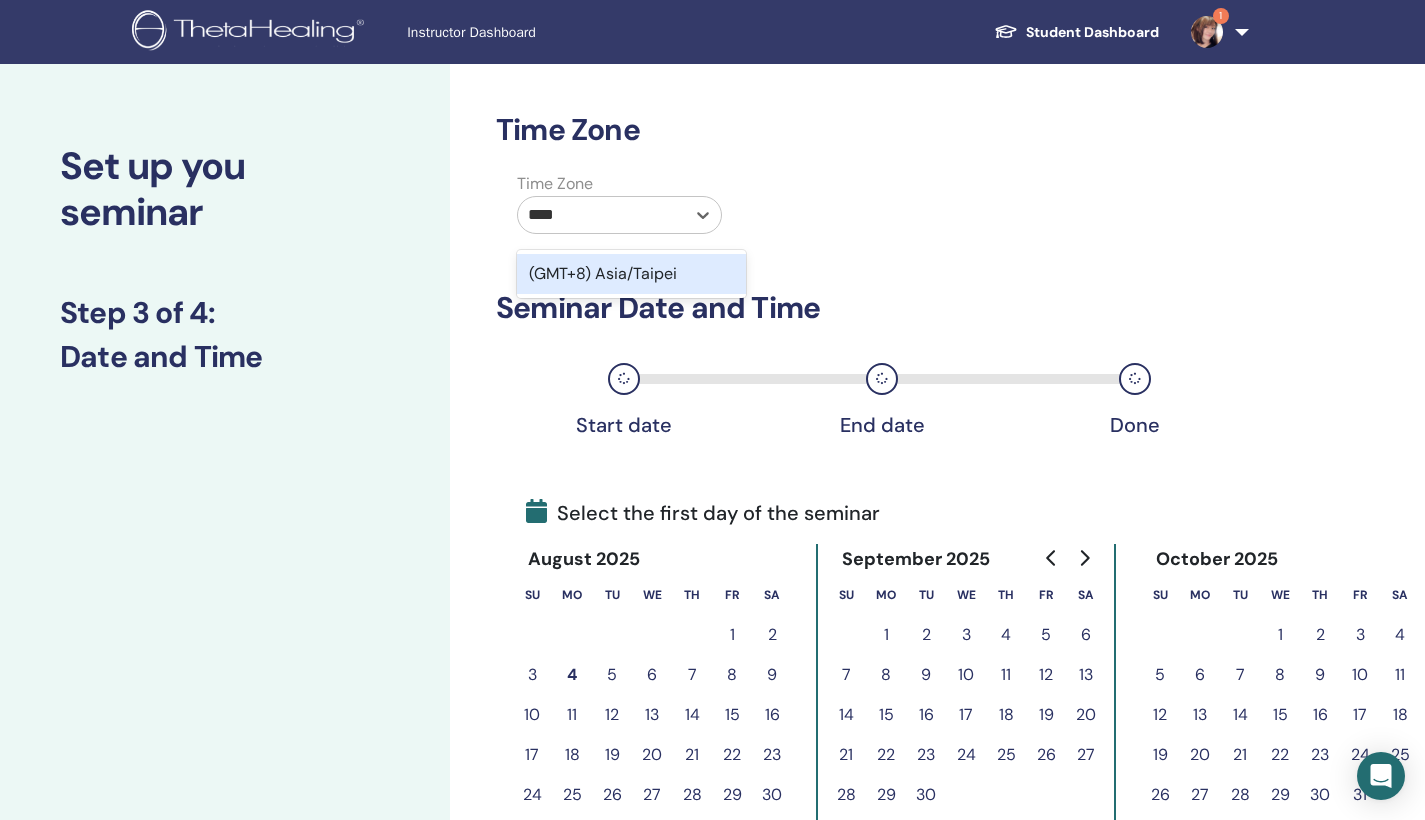 click on "(GMT+8) Asia/Taipei" at bounding box center [631, 274] 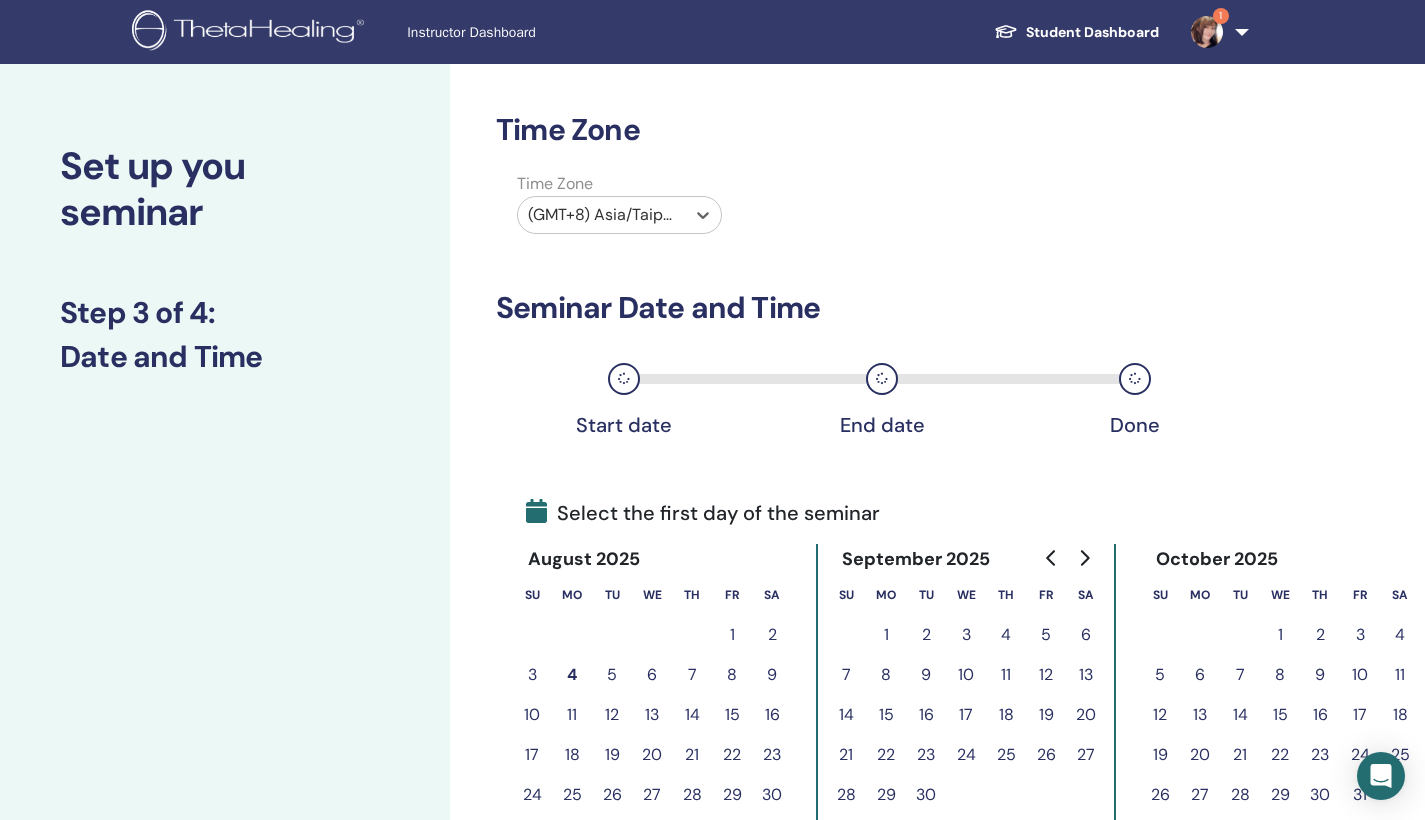 click on "Start date End date Done" at bounding box center [860, 395] 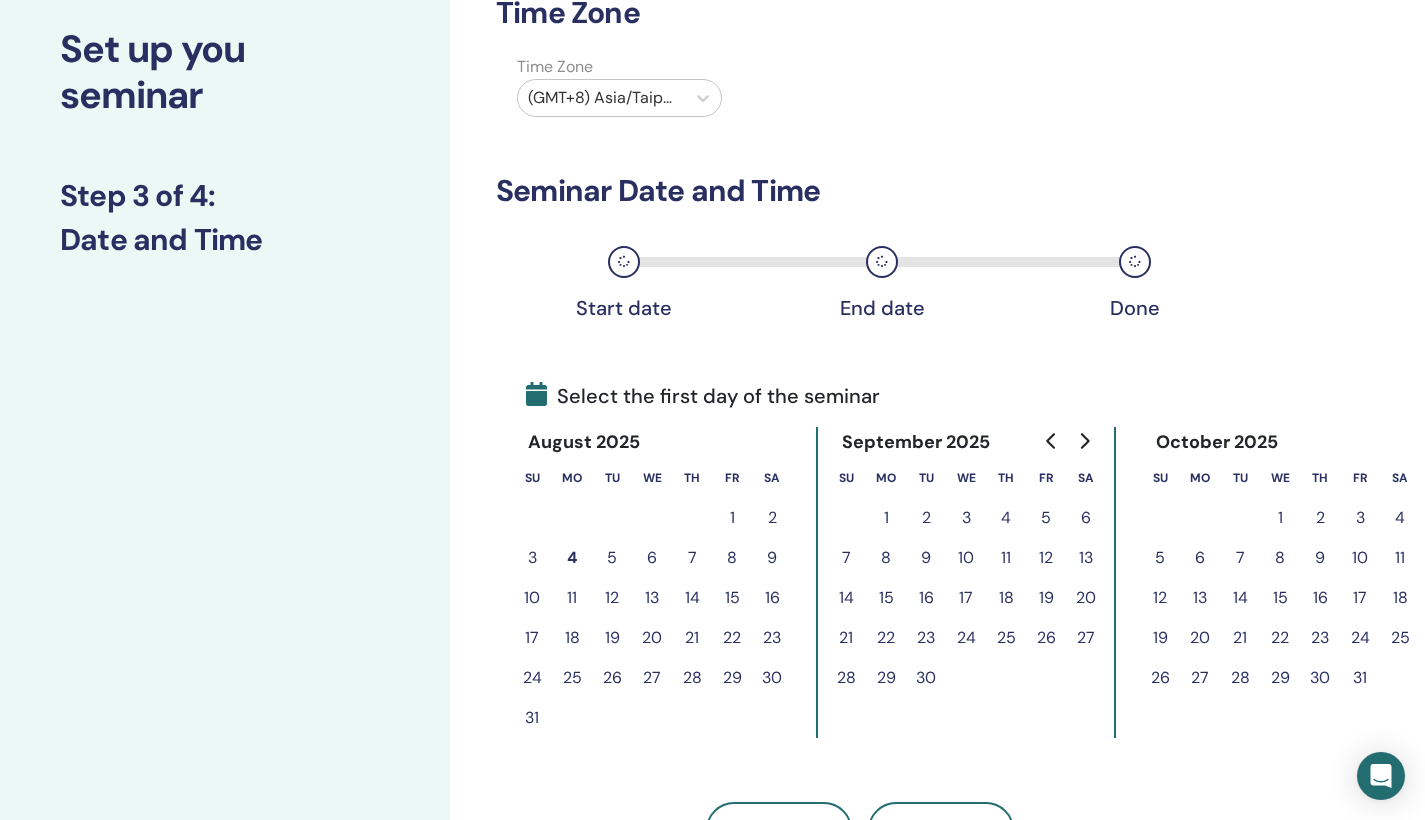 scroll, scrollTop: 118, scrollLeft: 0, axis: vertical 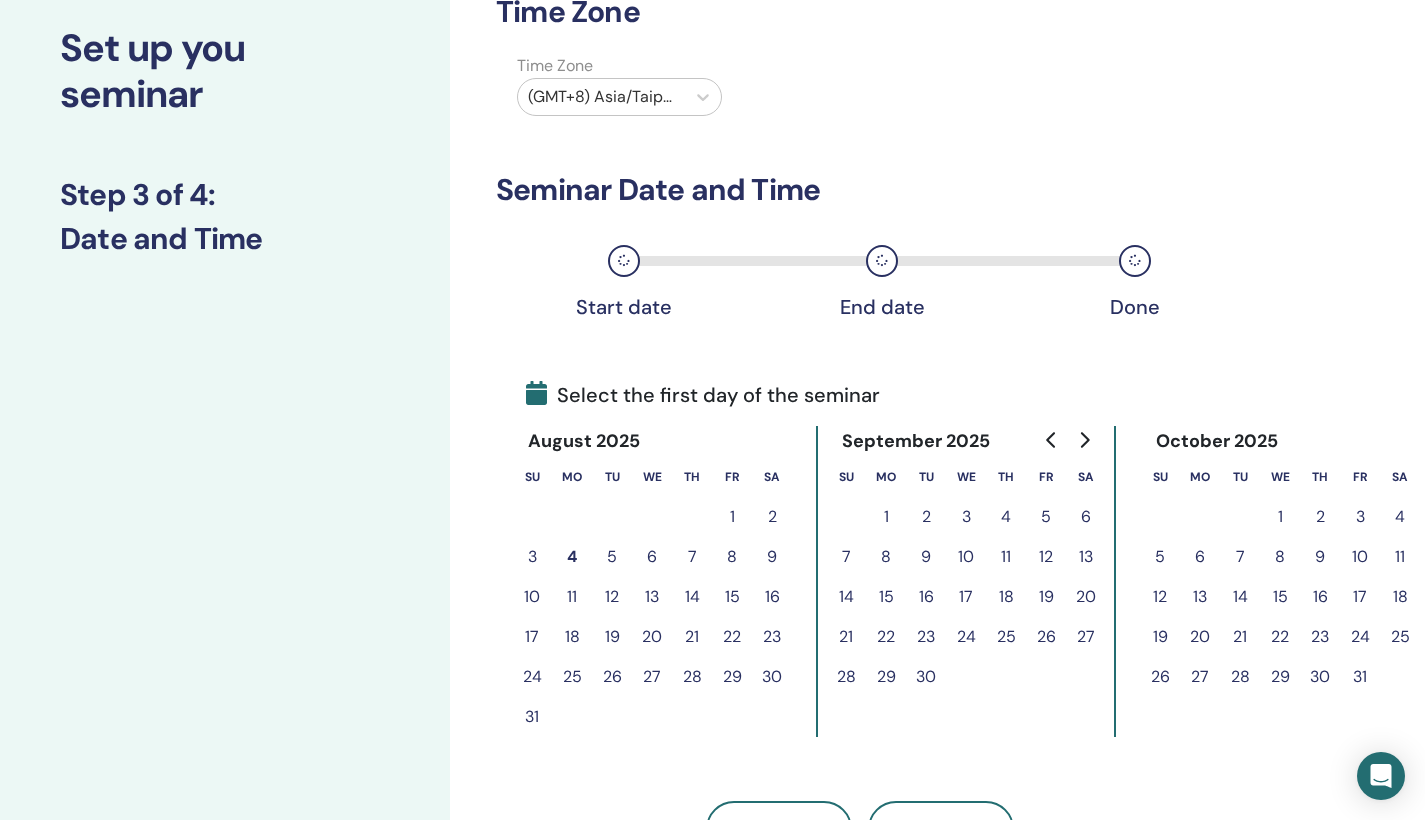 click on "6" at bounding box center (652, 557) 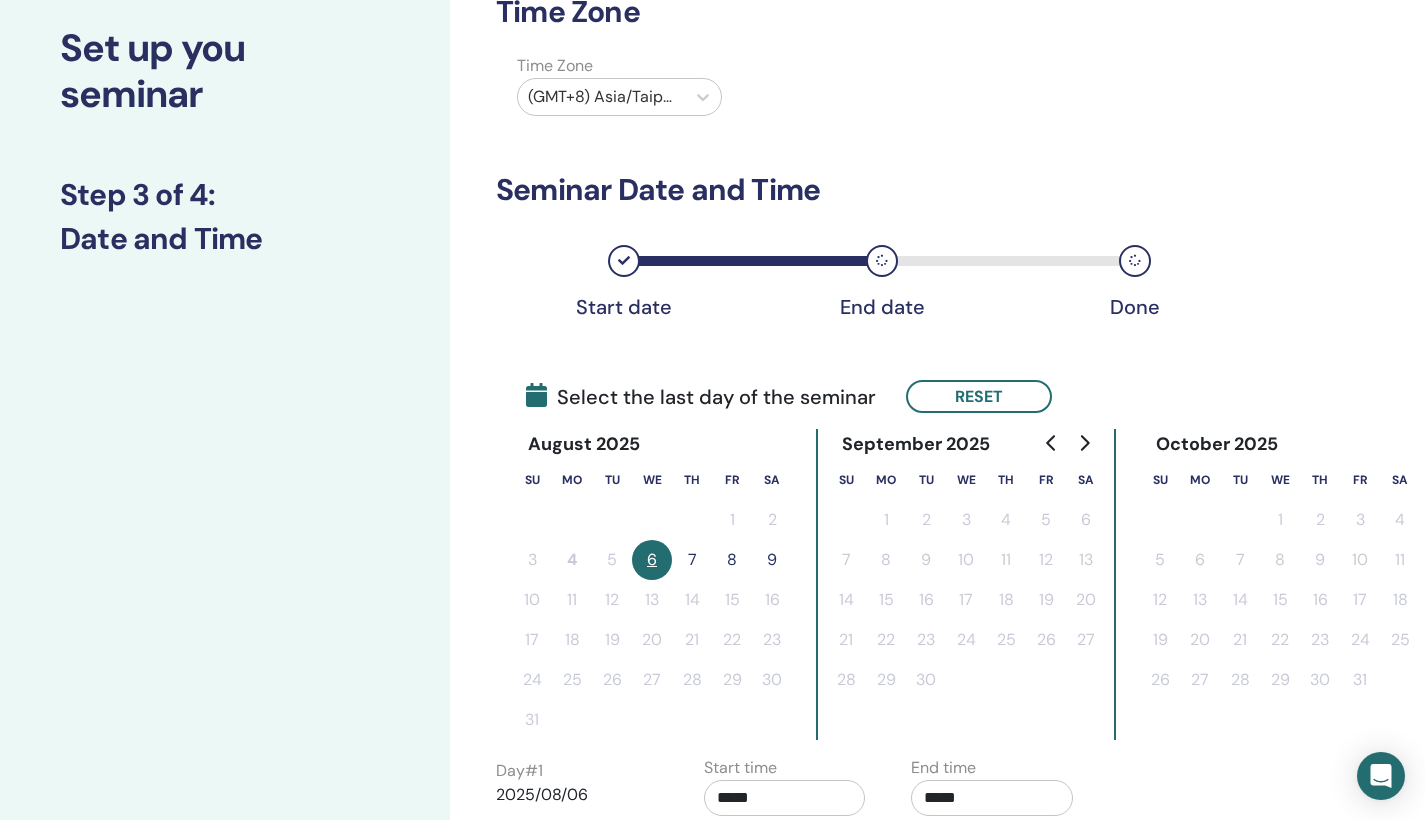 click on "7" at bounding box center [692, 560] 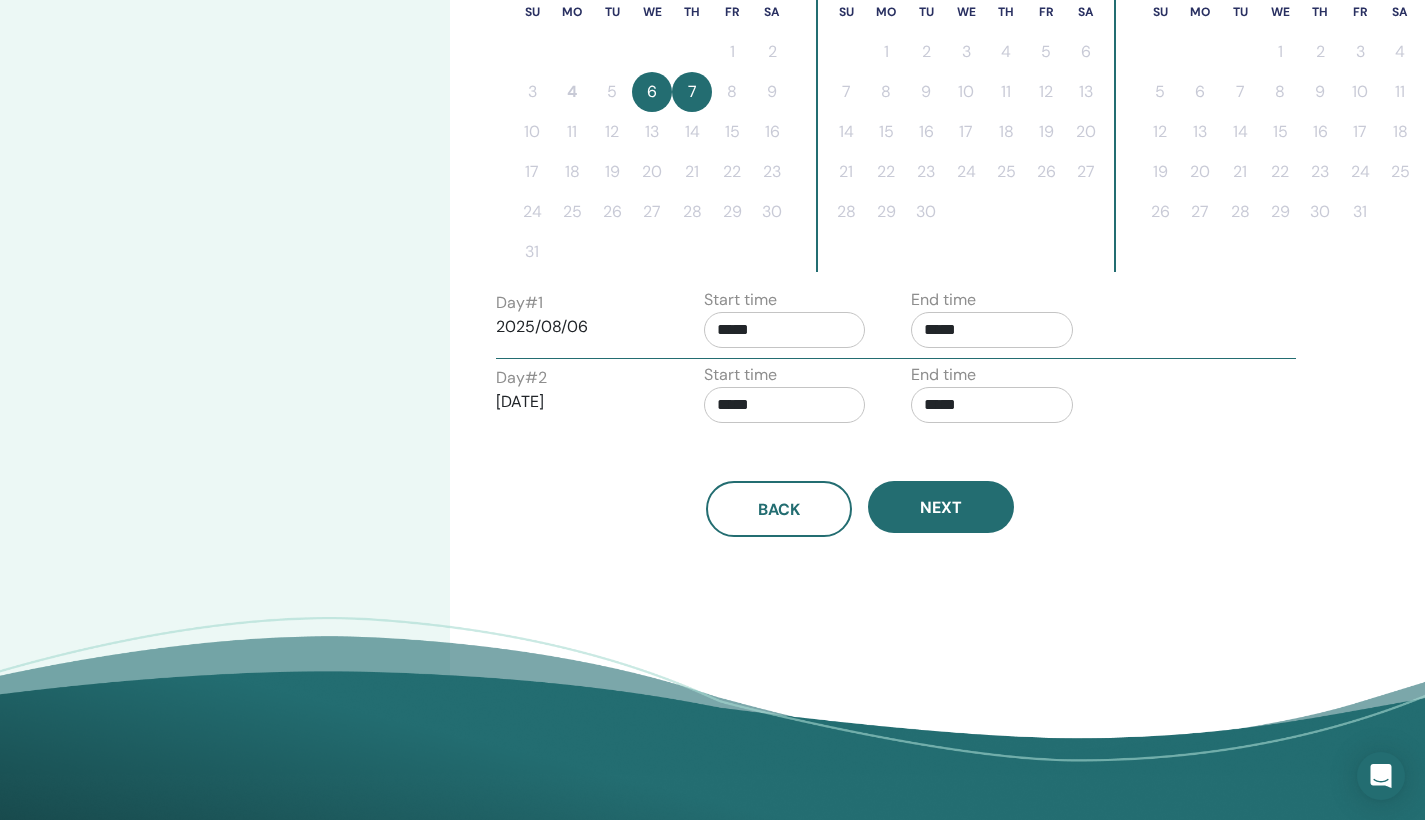 scroll, scrollTop: 606, scrollLeft: 0, axis: vertical 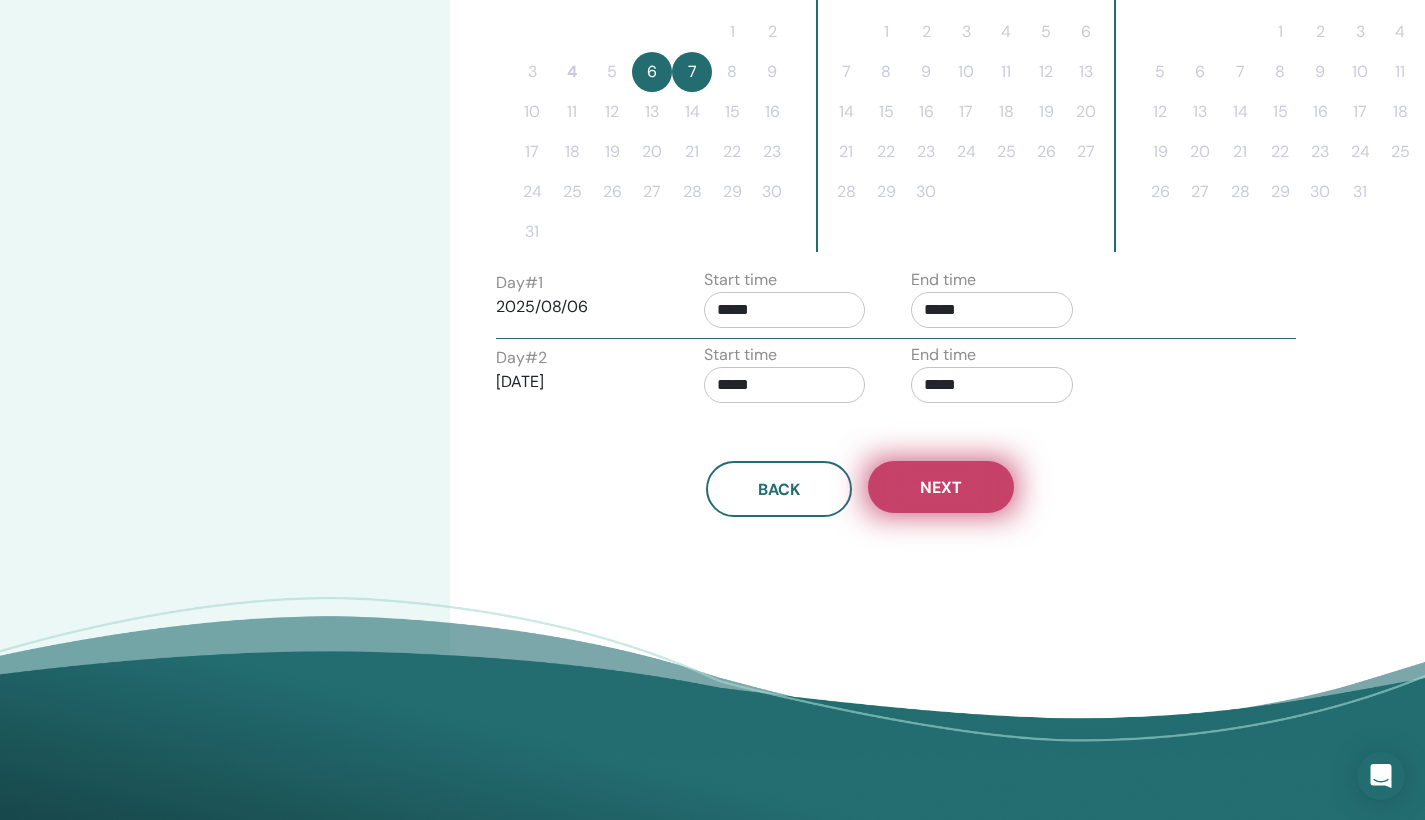 click on "Next" at bounding box center [941, 487] 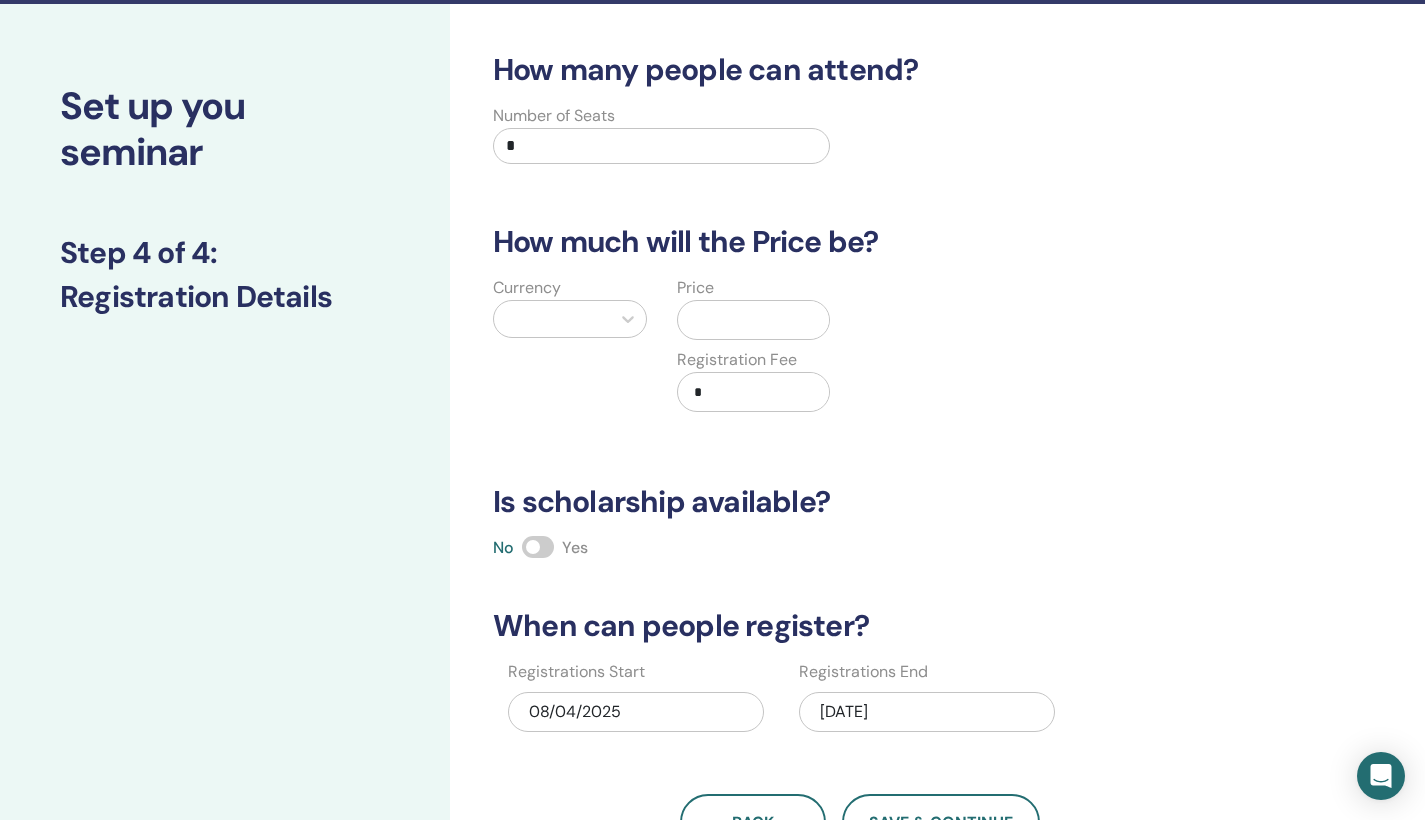 scroll, scrollTop: 0, scrollLeft: 0, axis: both 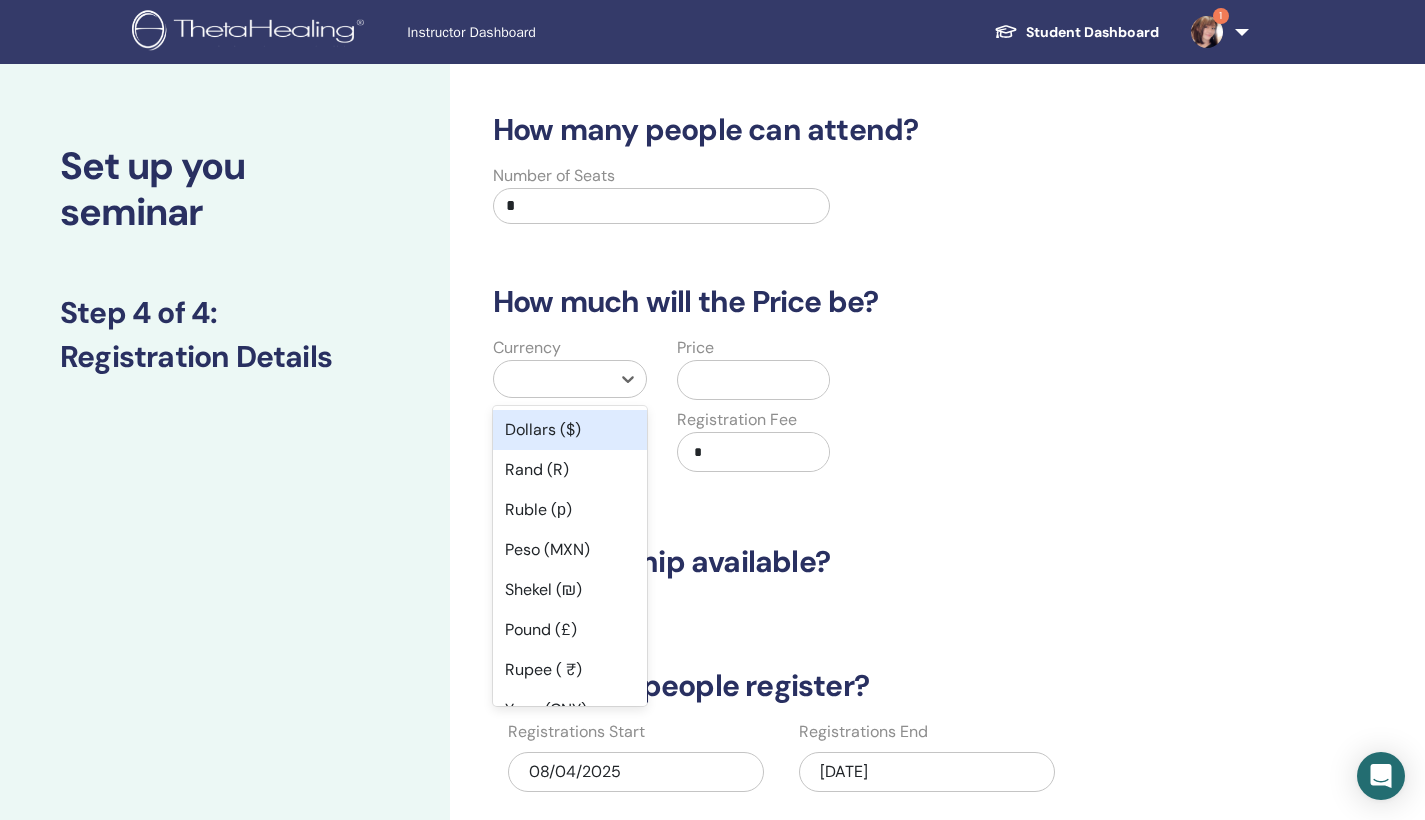 click at bounding box center (552, 379) 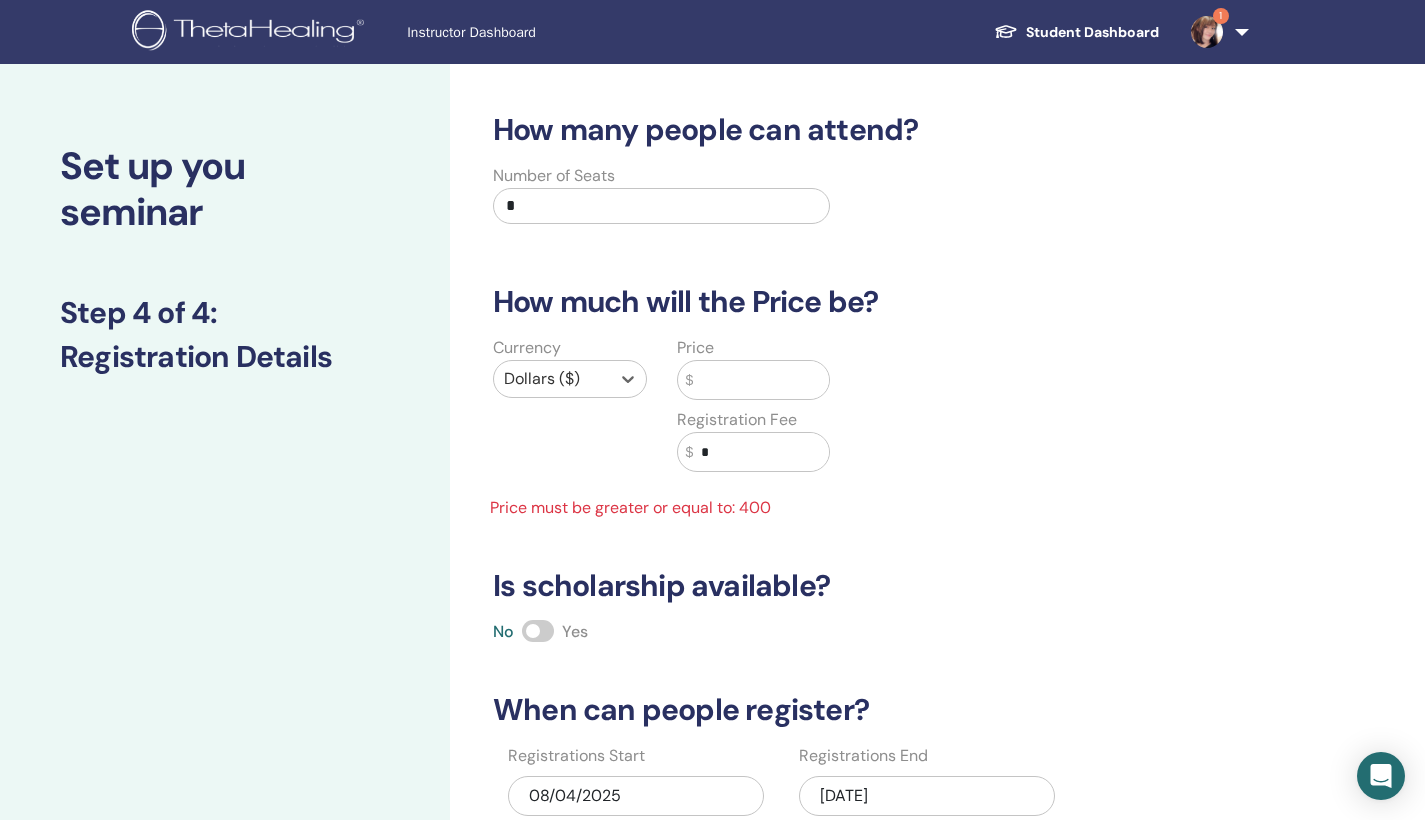 click at bounding box center [761, 380] 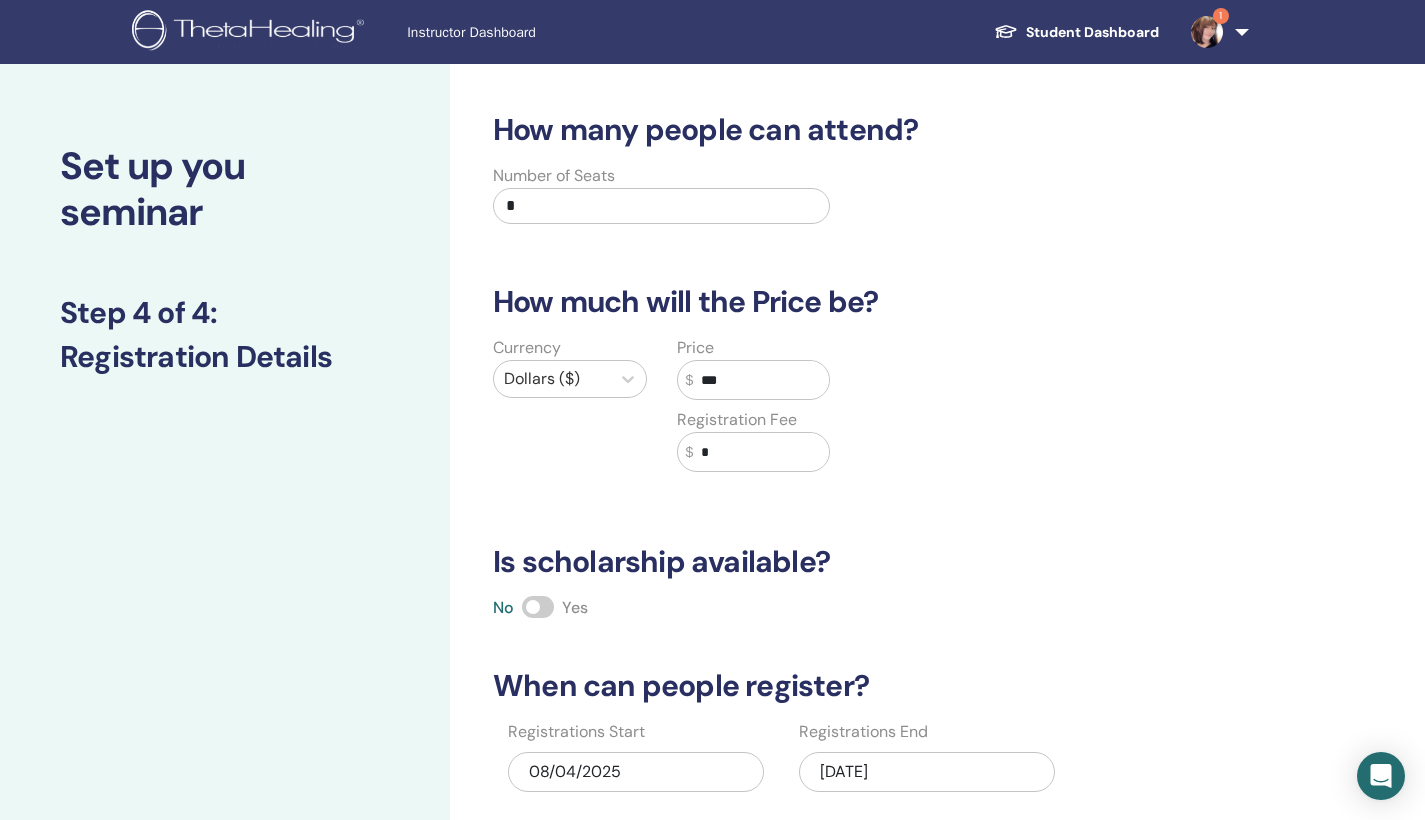 type on "***" 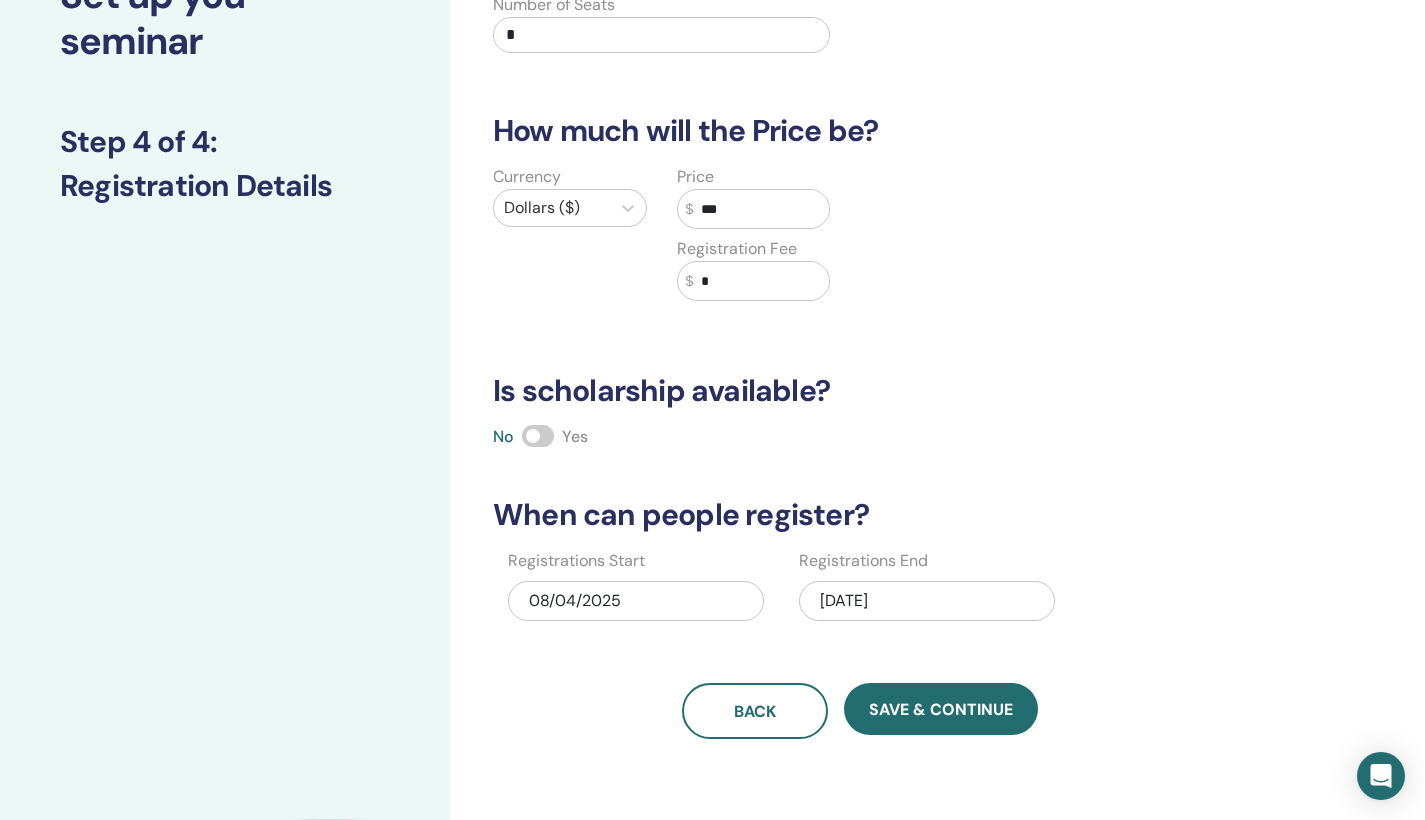 scroll, scrollTop: 177, scrollLeft: 0, axis: vertical 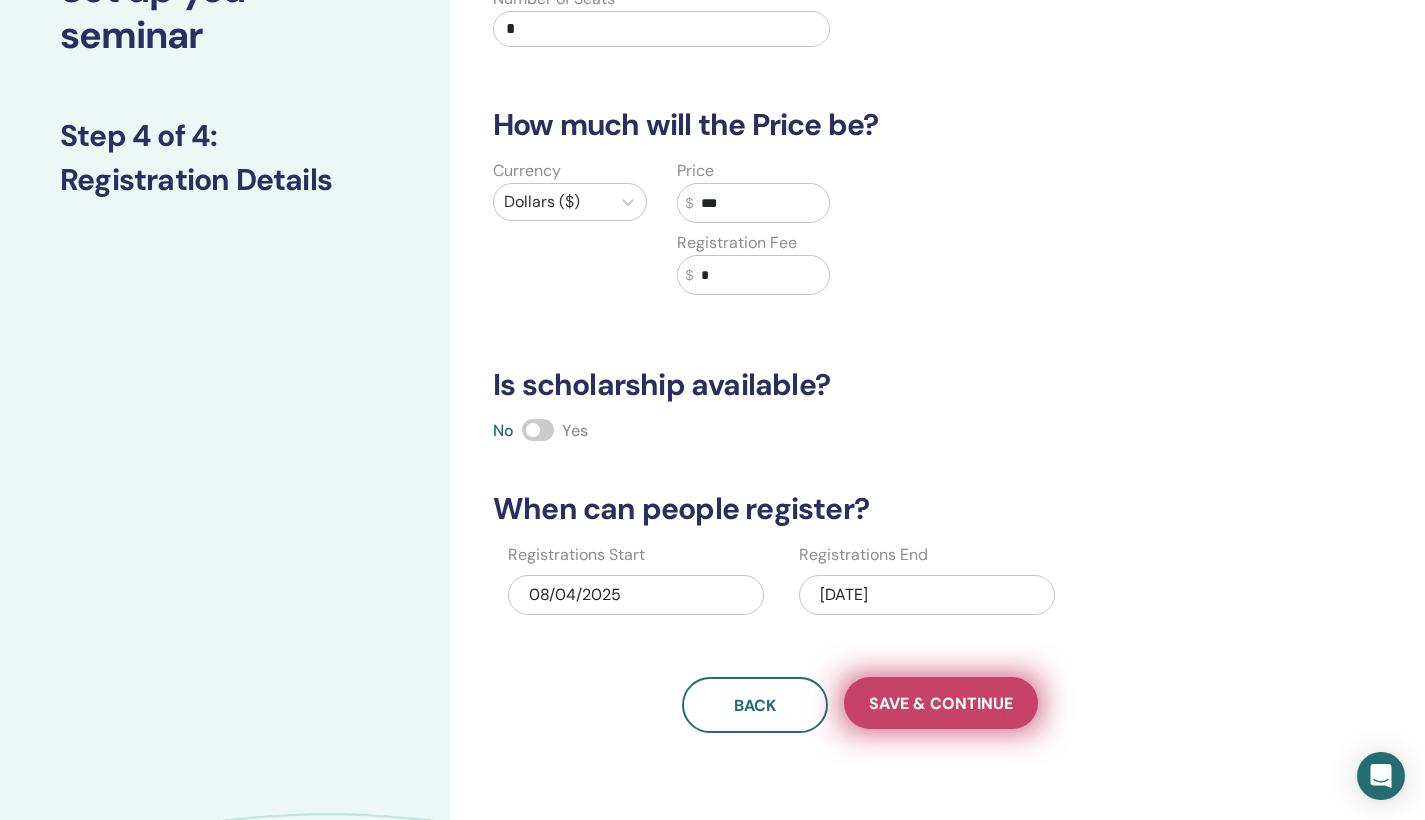 click on "Save & Continue" at bounding box center [941, 703] 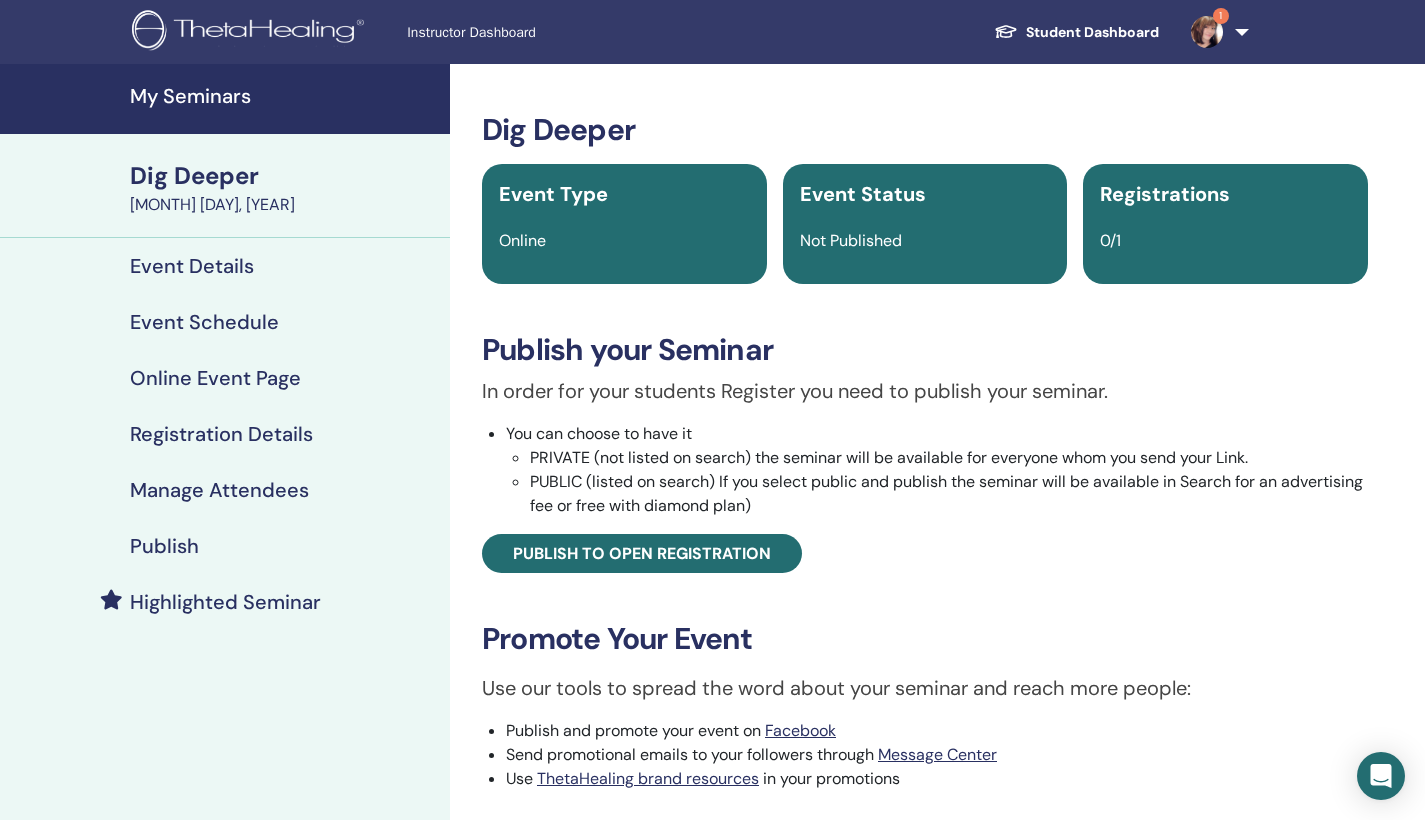 scroll, scrollTop: 0, scrollLeft: 0, axis: both 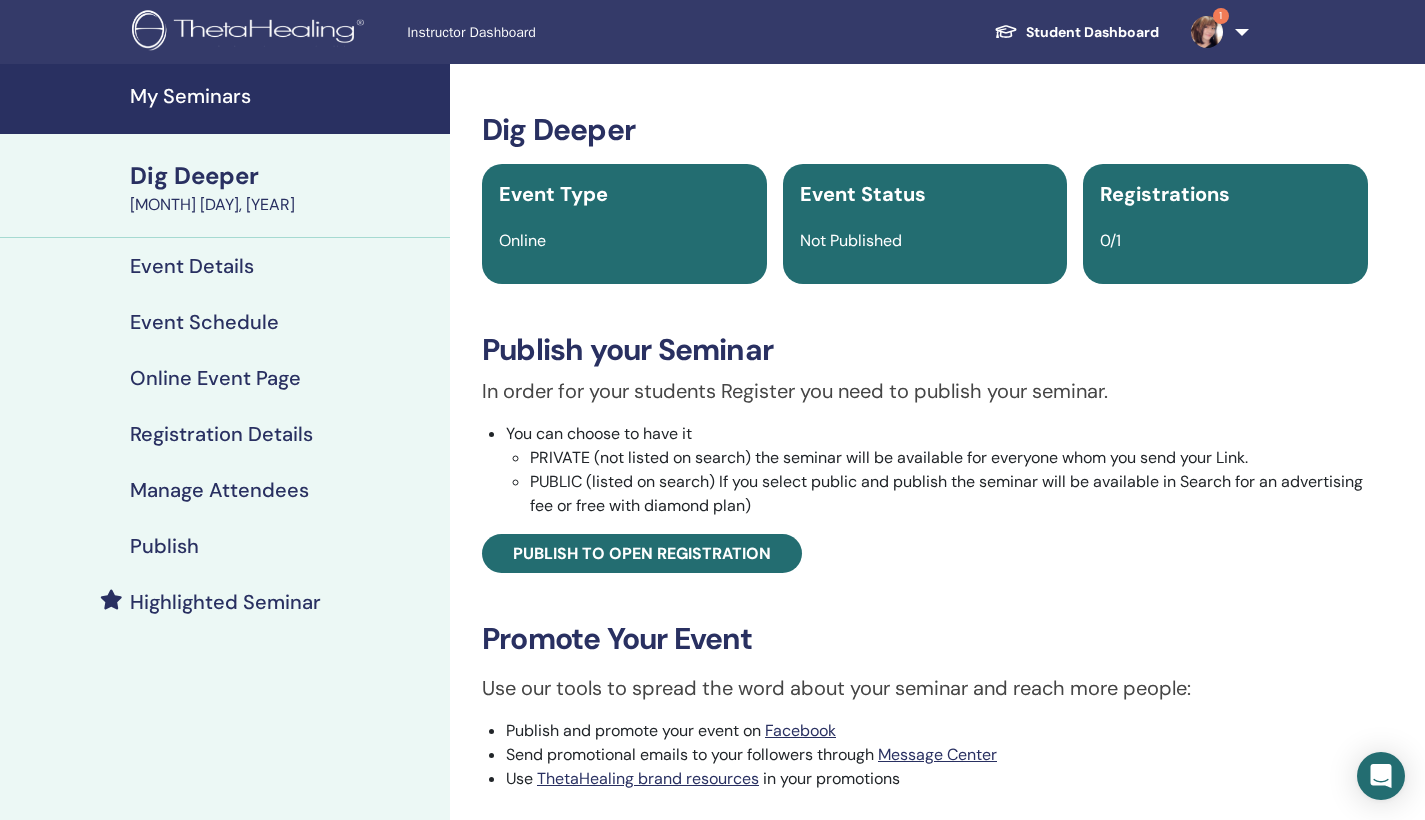 click on "Publish" at bounding box center (225, 546) 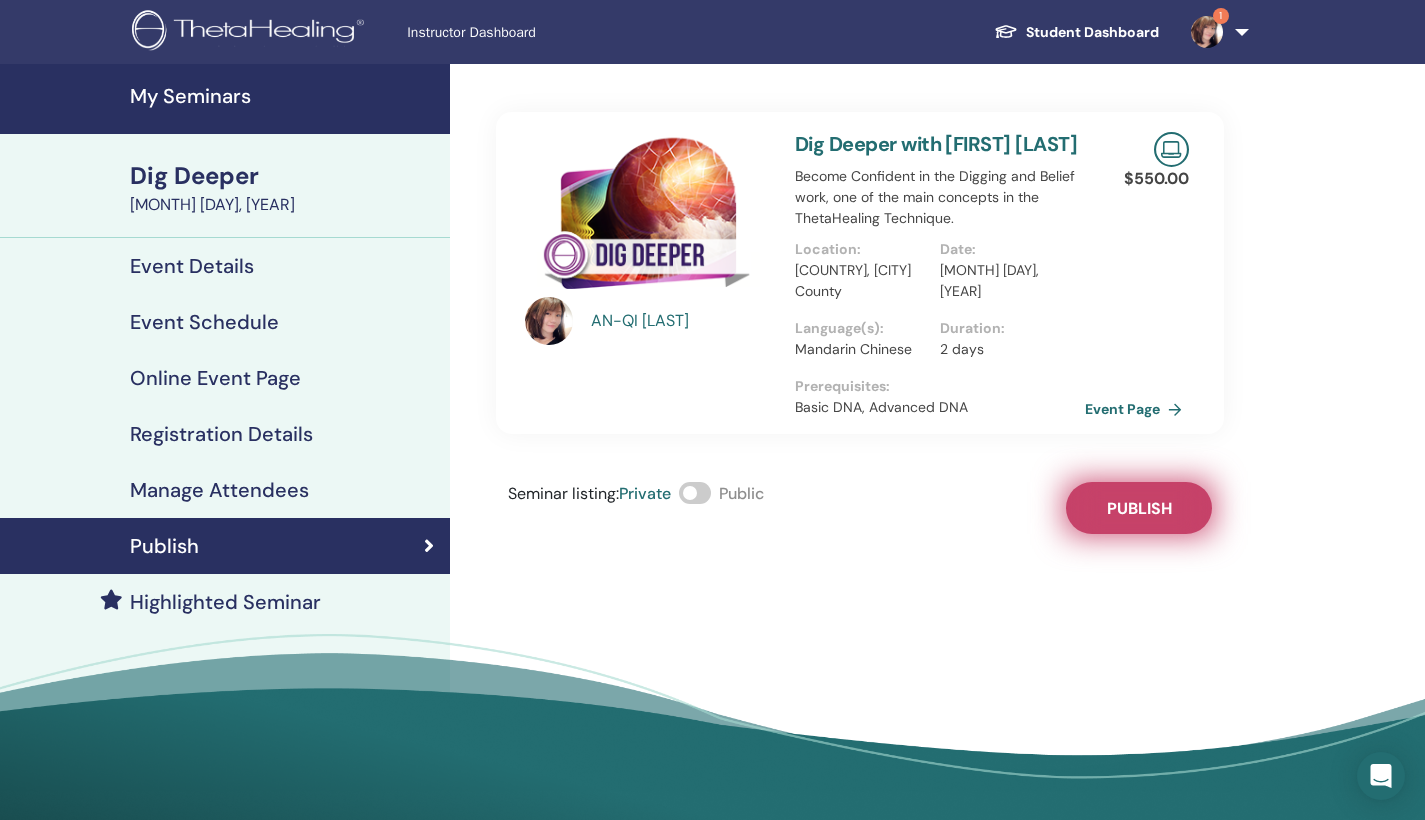 click on "Publish" at bounding box center (1139, 508) 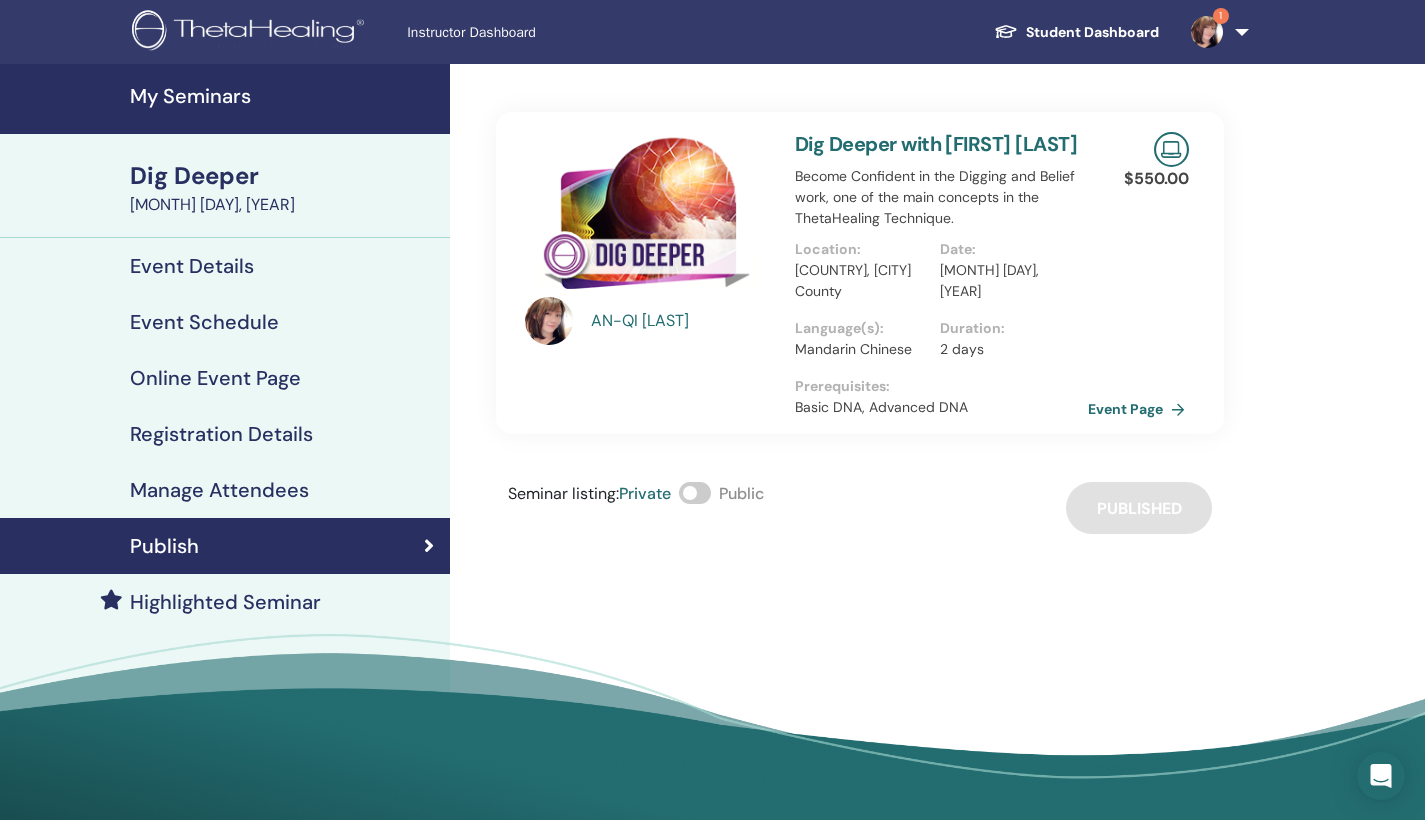 click on "Event Page" at bounding box center [1140, 409] 